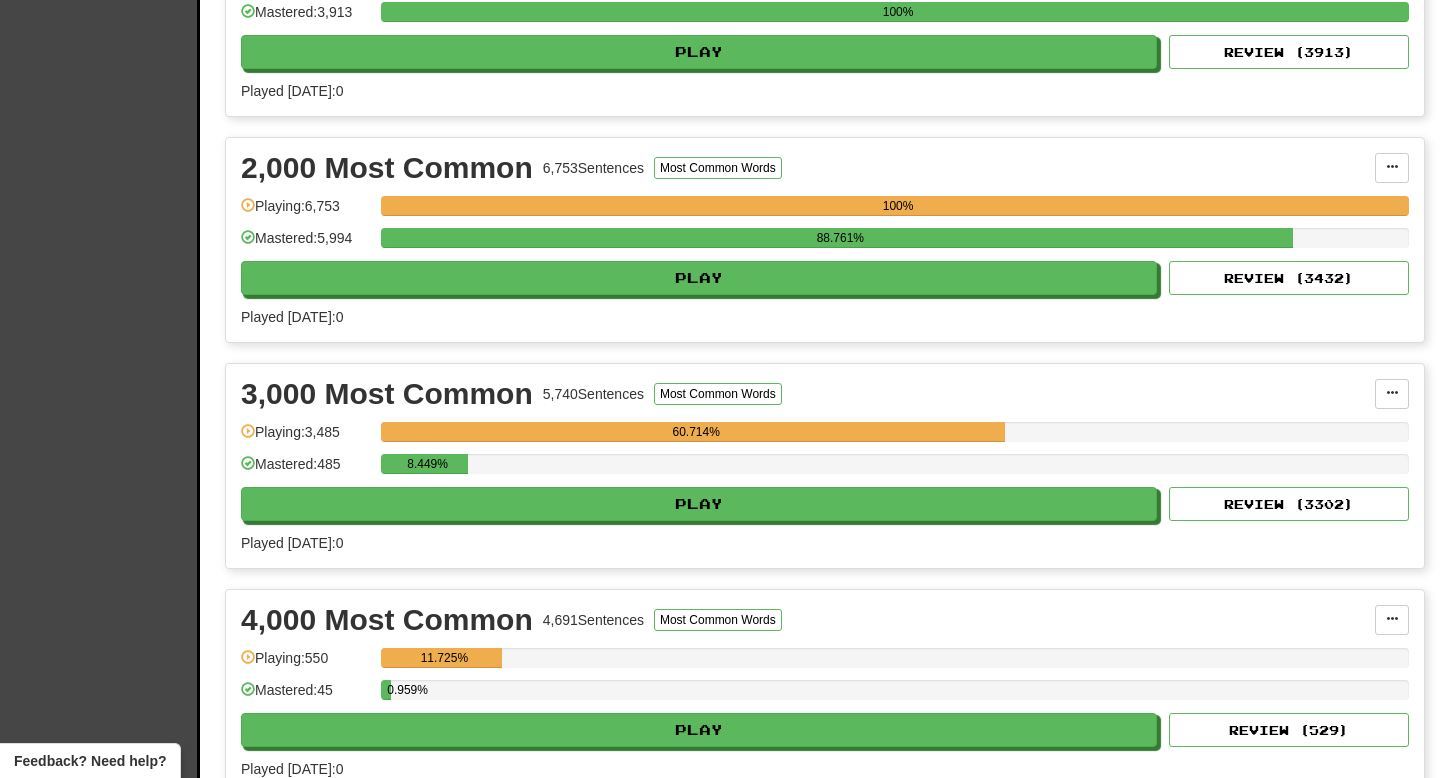 scroll, scrollTop: 670, scrollLeft: 0, axis: vertical 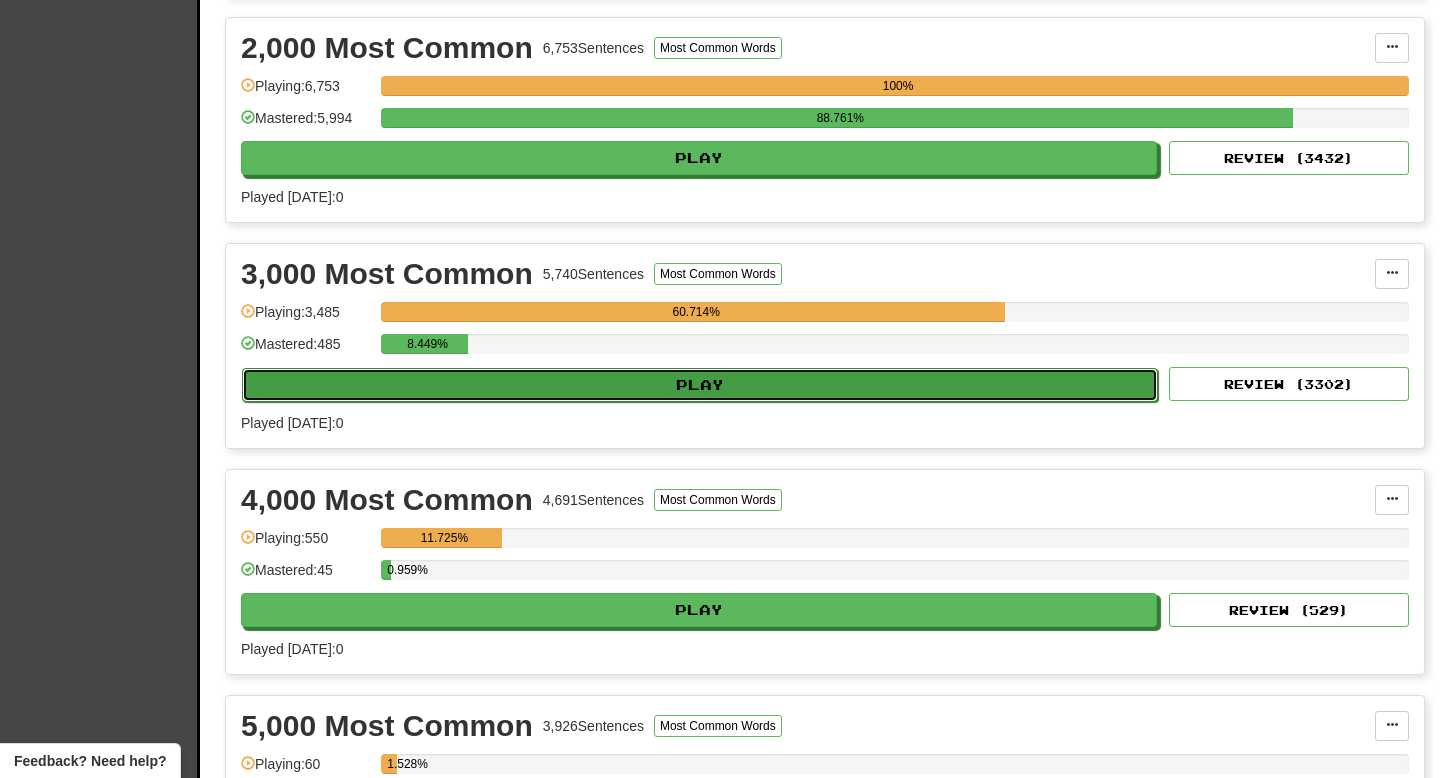click on "Play" 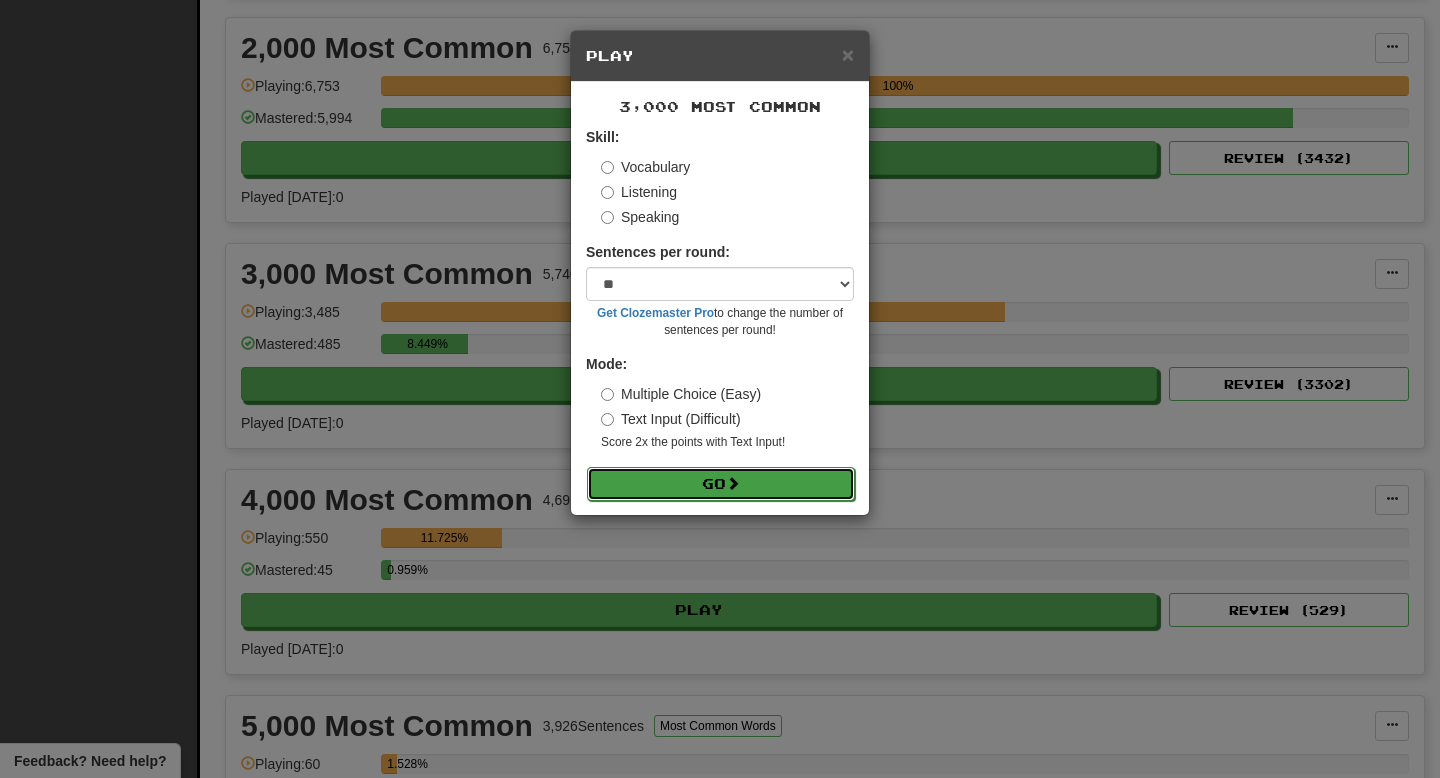 click on "Go" at bounding box center [721, 484] 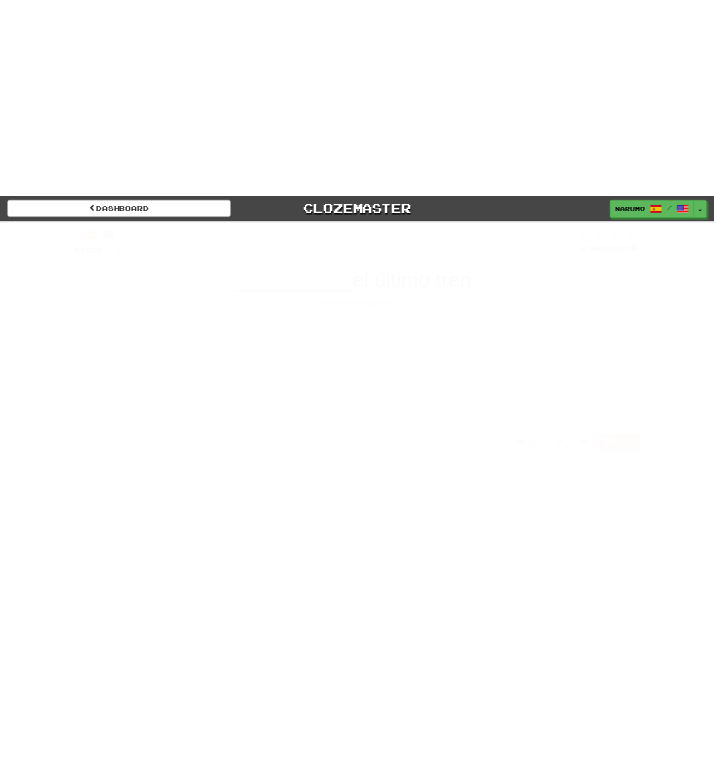scroll, scrollTop: 0, scrollLeft: 0, axis: both 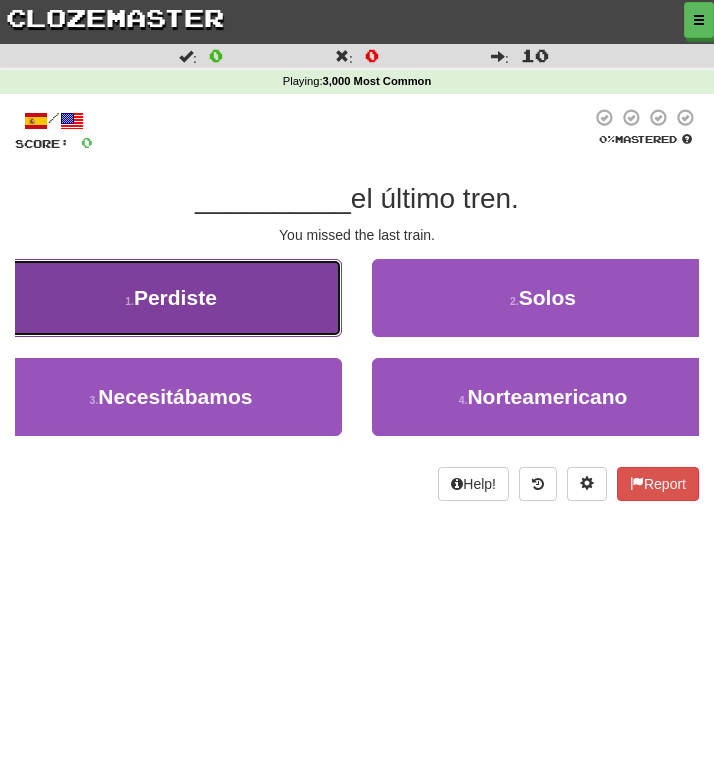click on "Perdiste" at bounding box center [175, 297] 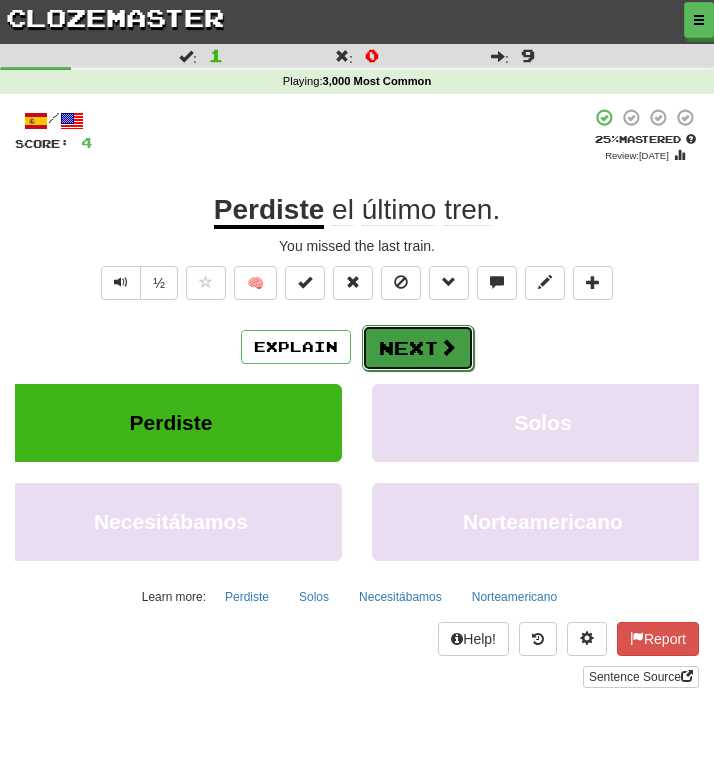 click on "Next" at bounding box center (418, 348) 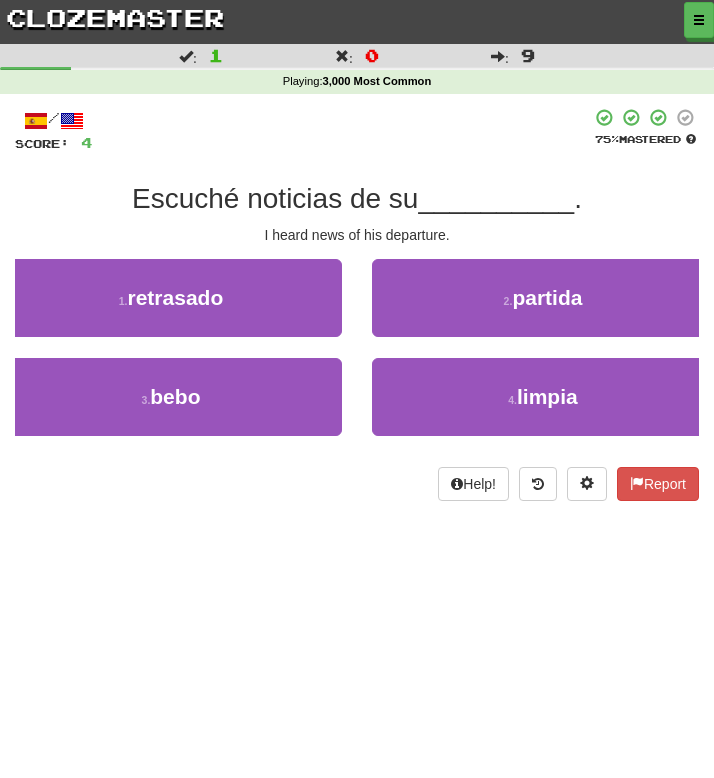 click on "/  Score:   4 75 %  Mastered Escuché noticias de su  __________ . I heard news of his departure. 1 .  retrasado 2 .  [PERSON_NAME] 3 .  bebo 4 .  limpia  Help!  Report" at bounding box center [357, 311] 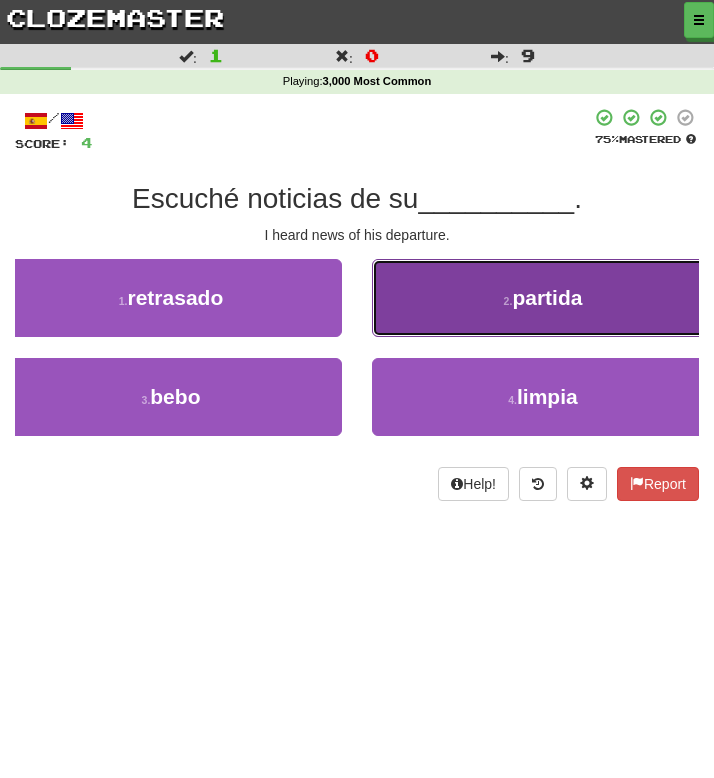 click on "2 .  [PERSON_NAME]" at bounding box center (543, 298) 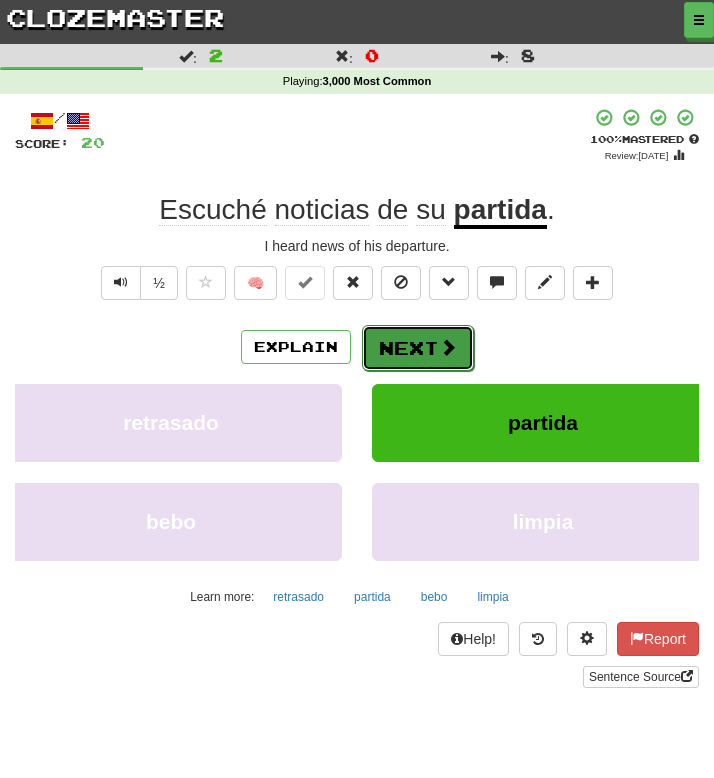 click on "Next" at bounding box center (418, 348) 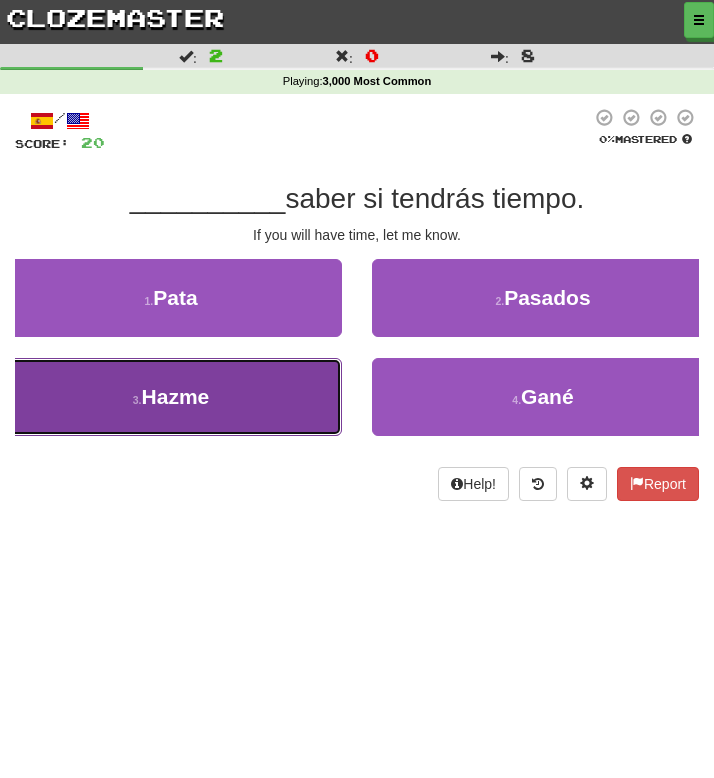 click on "3 .  Hazme" at bounding box center [171, 397] 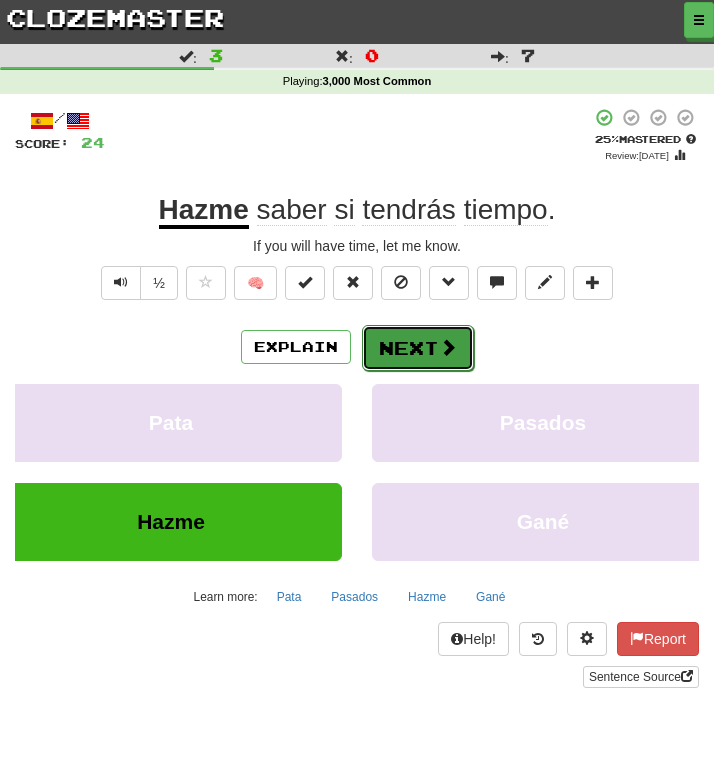 click on "Next" at bounding box center [418, 348] 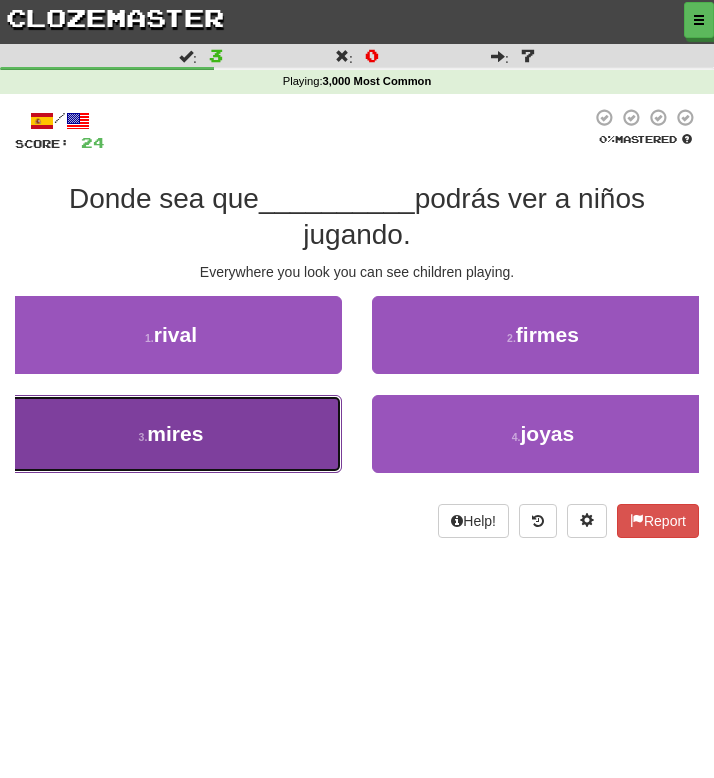 click on "3 .  [PERSON_NAME]" at bounding box center (171, 434) 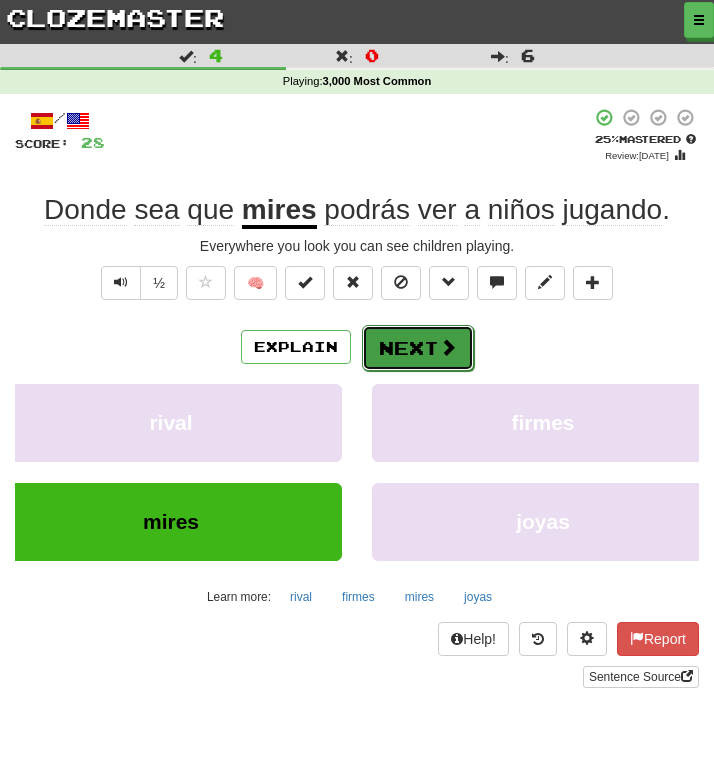 click on "Next" at bounding box center [418, 348] 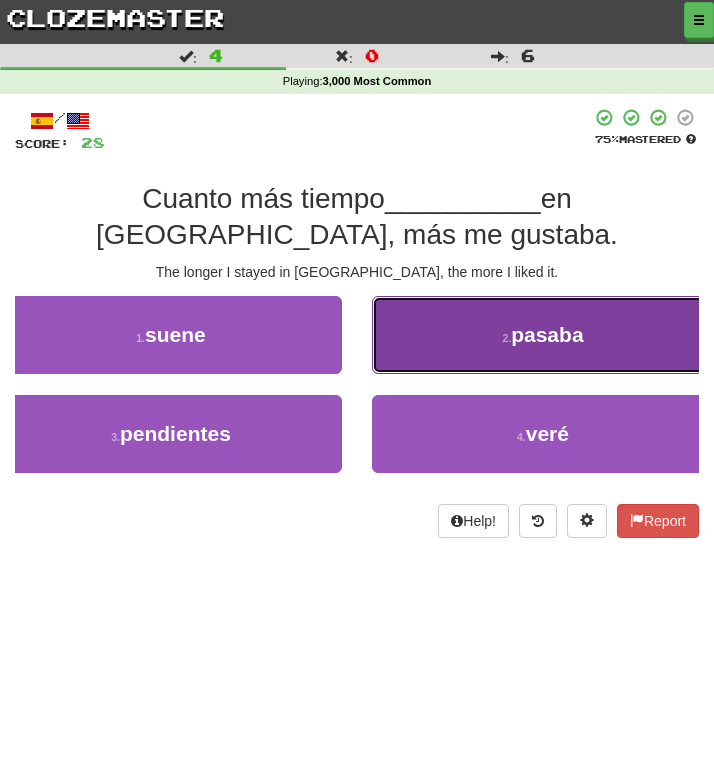 click on "2 .  pasaba" at bounding box center (543, 335) 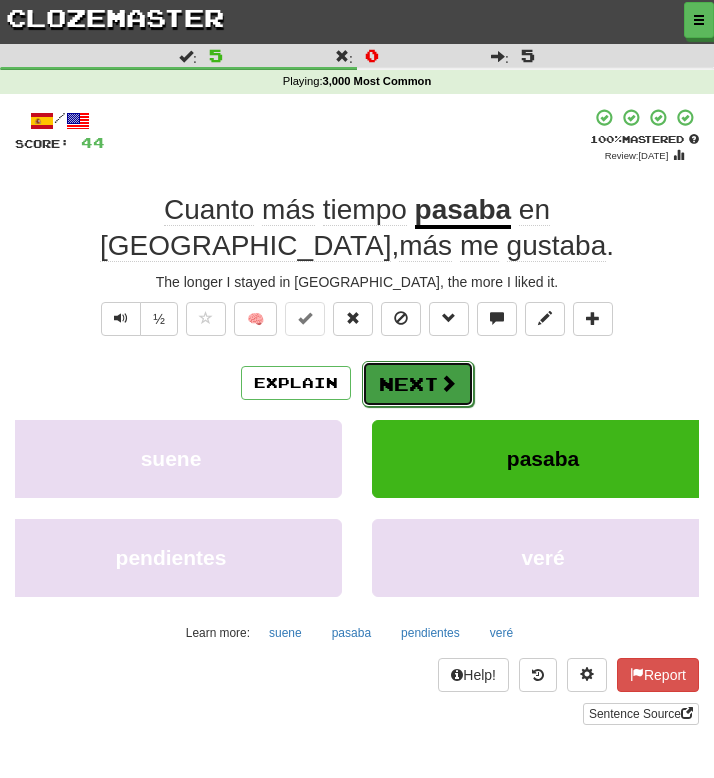 click on "Next" at bounding box center (418, 384) 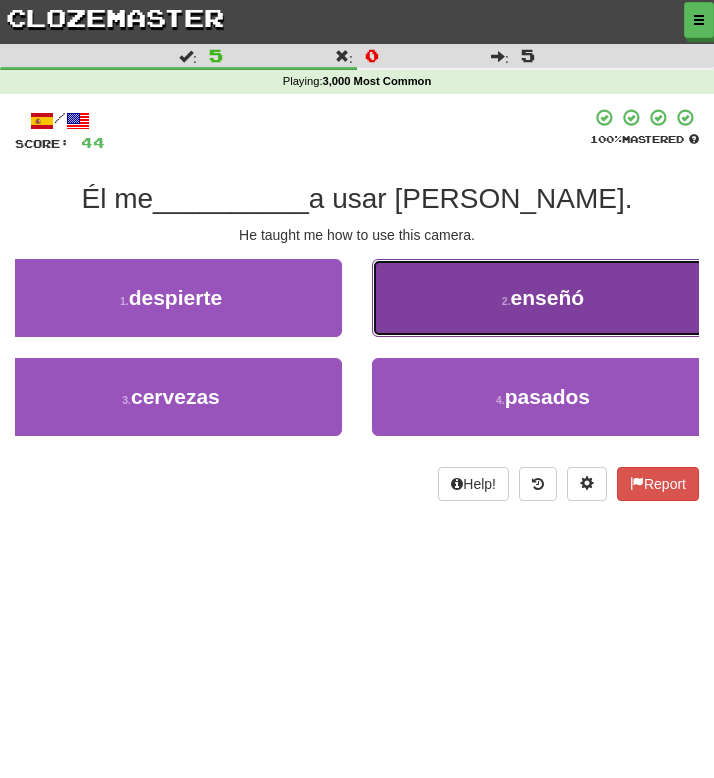 click on "2 .  enseñó" at bounding box center [543, 298] 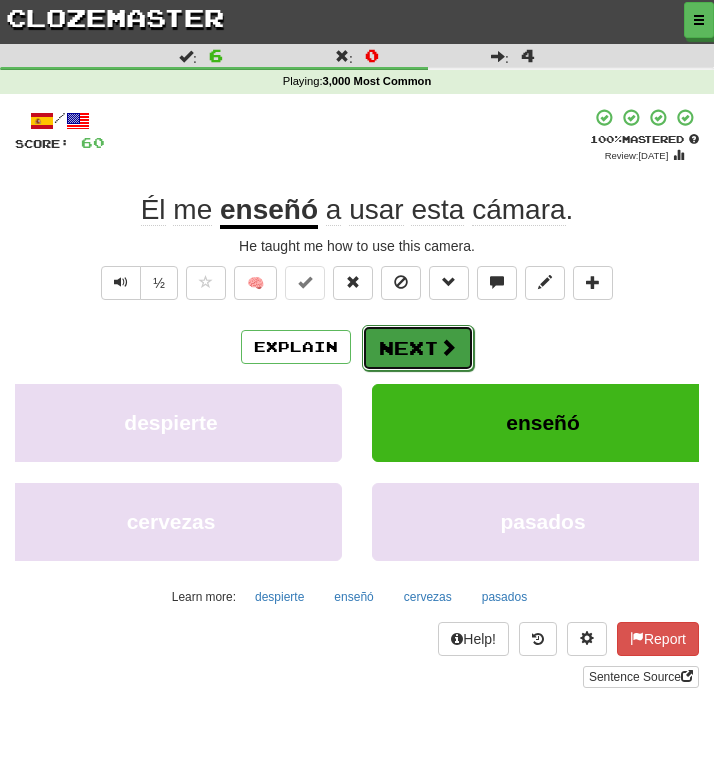 click on "Next" at bounding box center [418, 348] 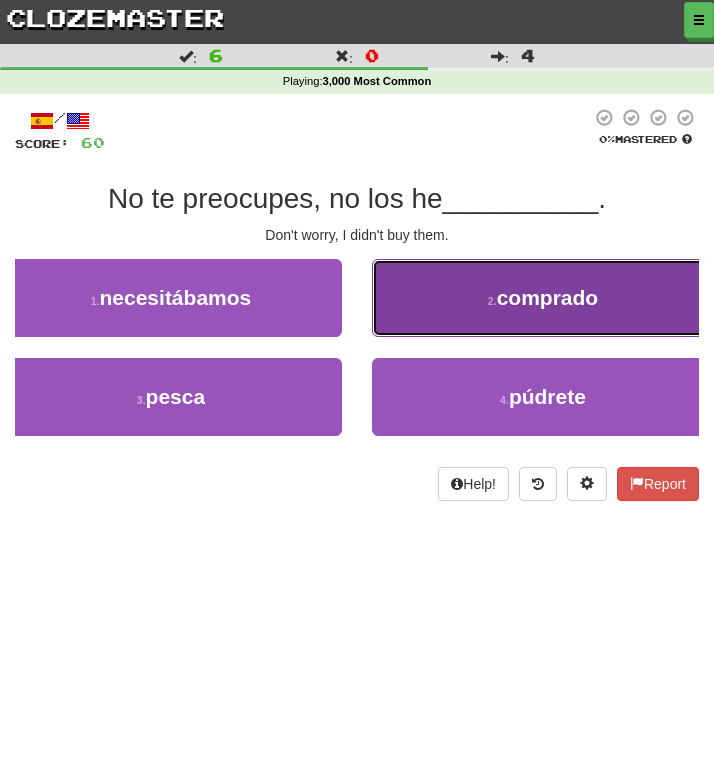 click on "2 .  comprado" at bounding box center (543, 298) 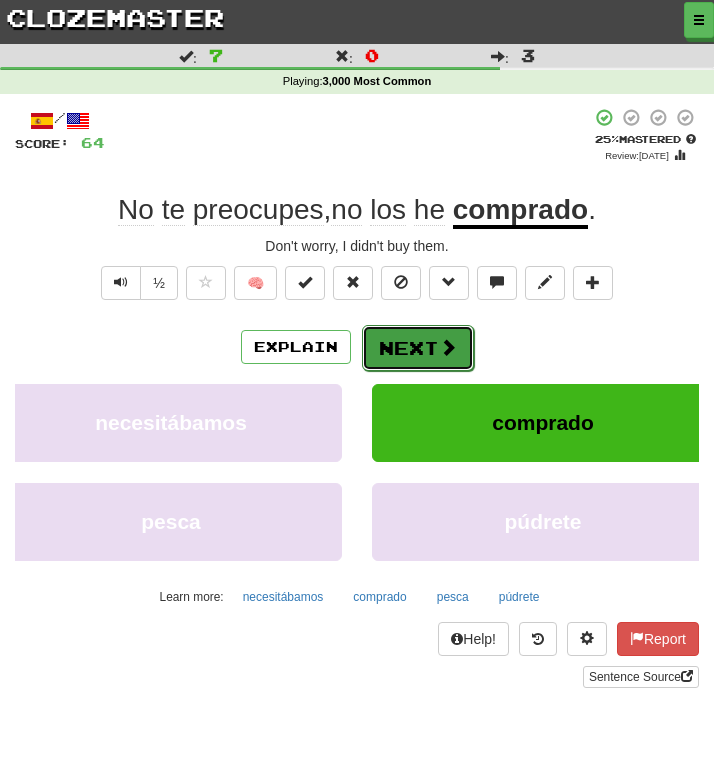 click on "Next" at bounding box center [418, 348] 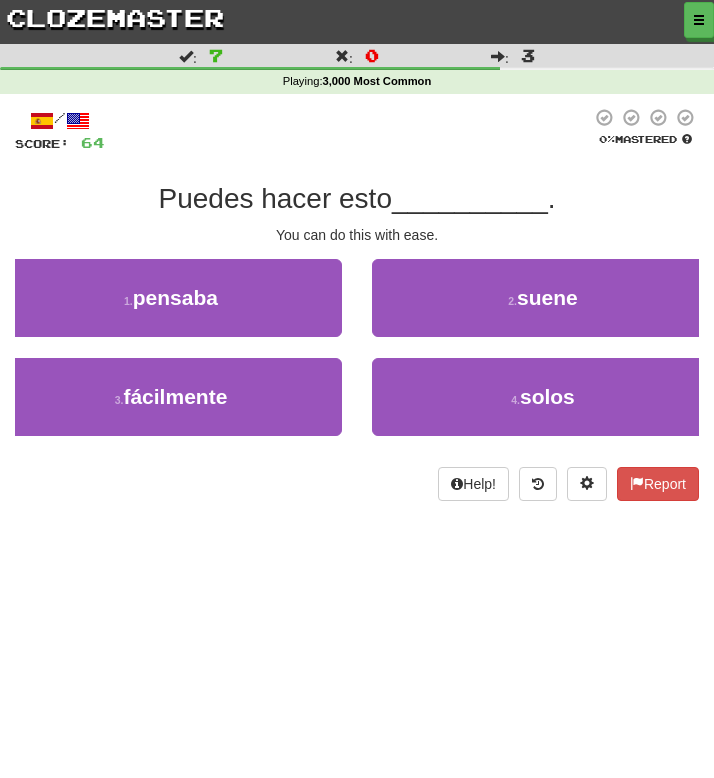 click on "/  Score:   64 0 %  Mastered Puedes hacer esto  __________ . You can do this with ease. 1 .  pensaba 2 .  suene 3 .  fácilmente 4 .  solos  Help!  Report" at bounding box center (357, 304) 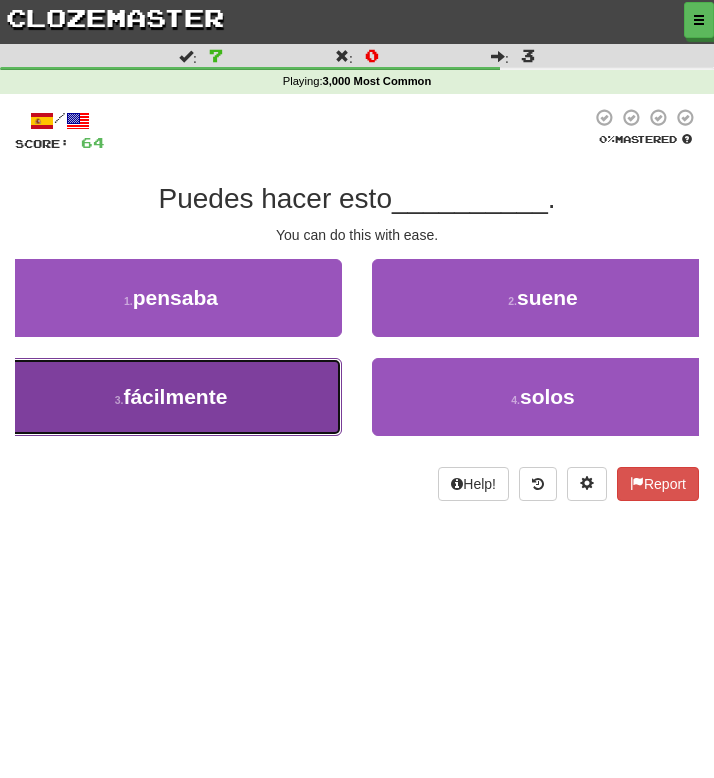 click on "3 .  fácilmente" at bounding box center (171, 397) 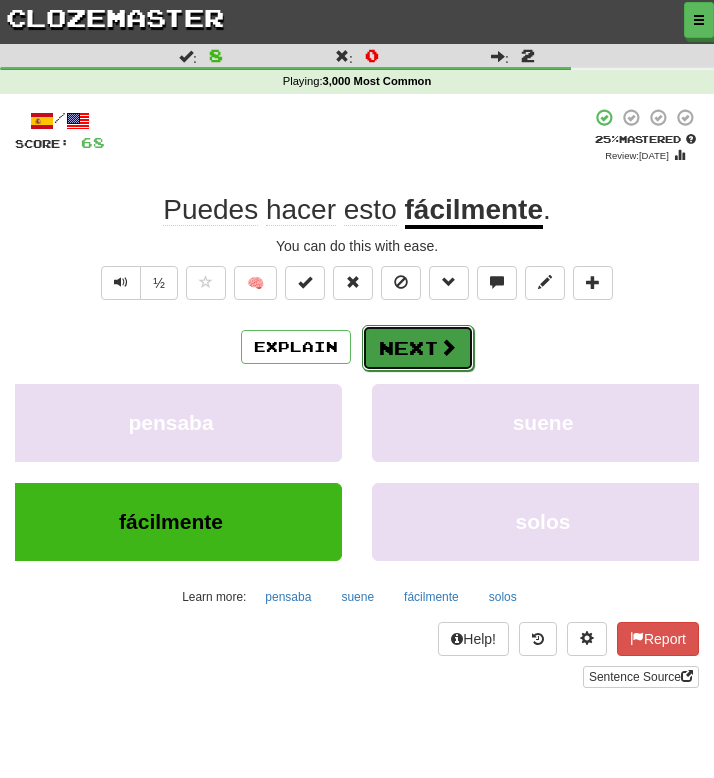click on "Next" at bounding box center (418, 348) 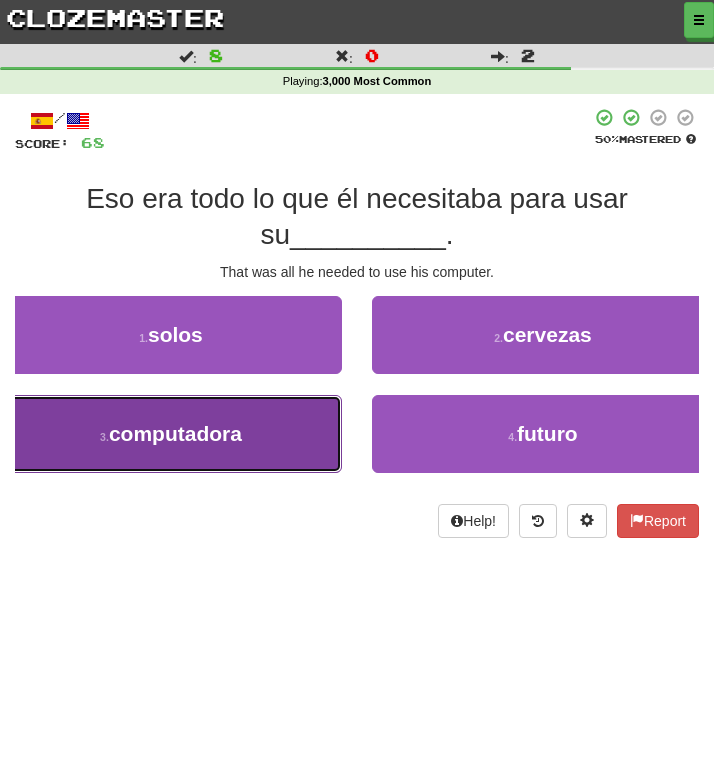 click on "3 .  computadora" at bounding box center (171, 434) 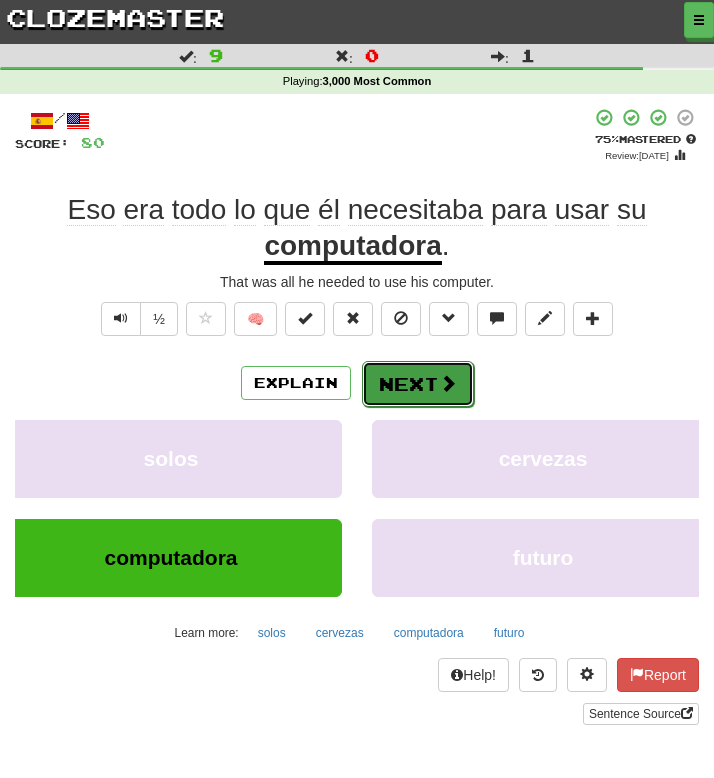 click on "Next" at bounding box center (418, 384) 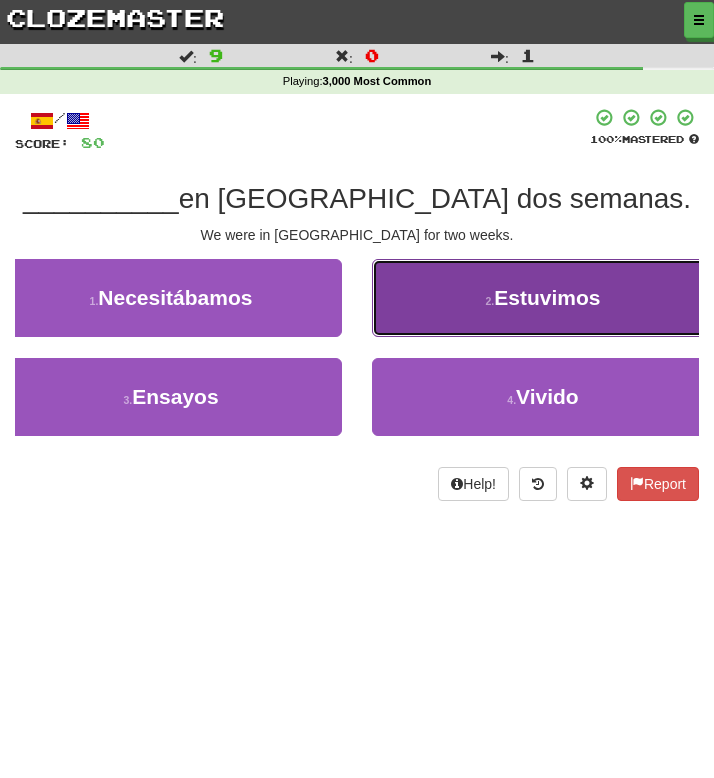 click on "2 .  Estuvimos" at bounding box center (543, 298) 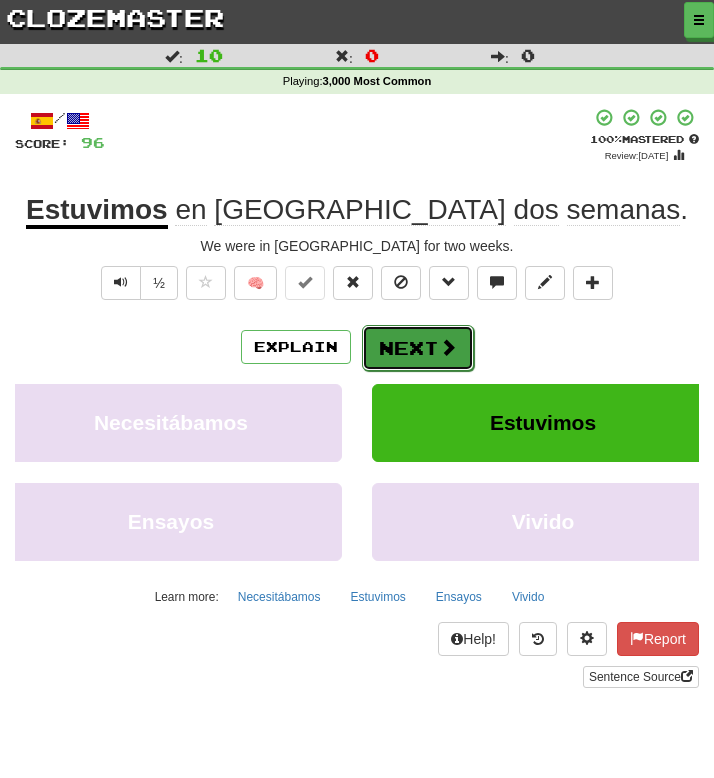 click on "Next" at bounding box center [418, 348] 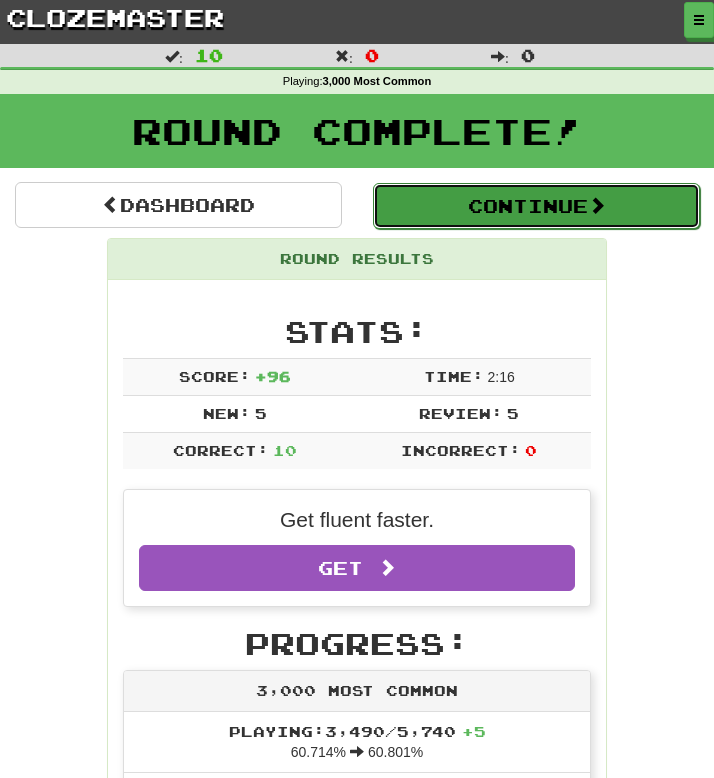 click on "Continue" at bounding box center [536, 206] 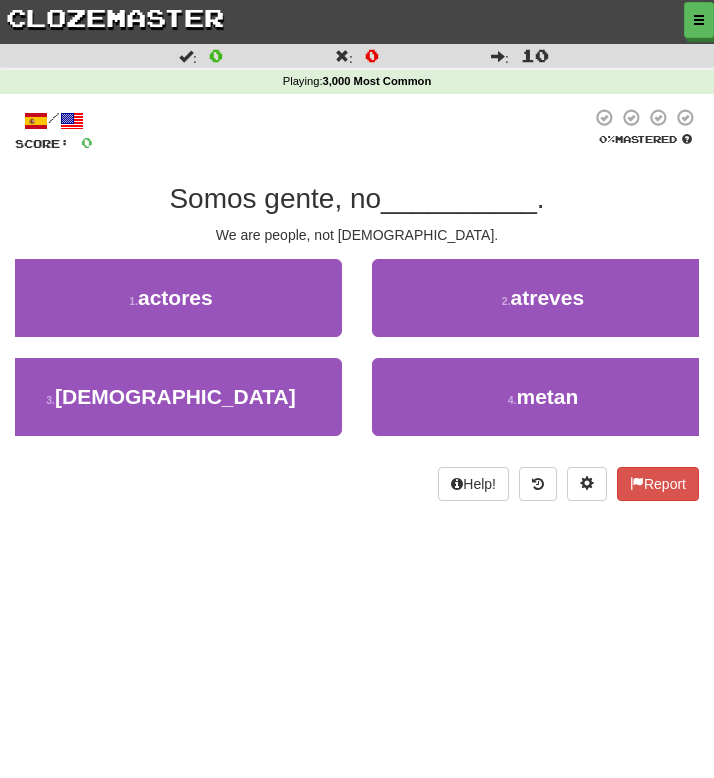 click at bounding box center [342, 130] 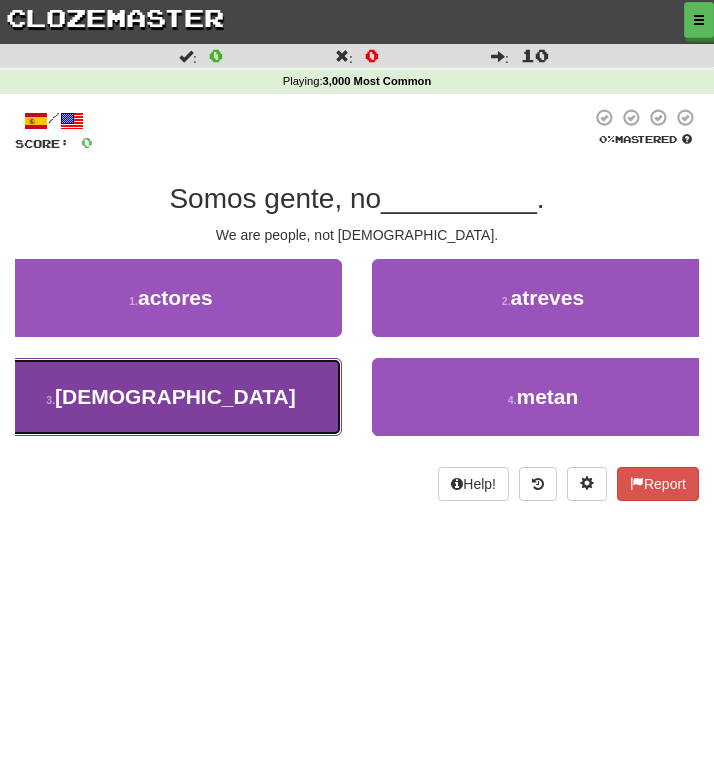 click on "3 .  [DEMOGRAPHIC_DATA]" at bounding box center [171, 397] 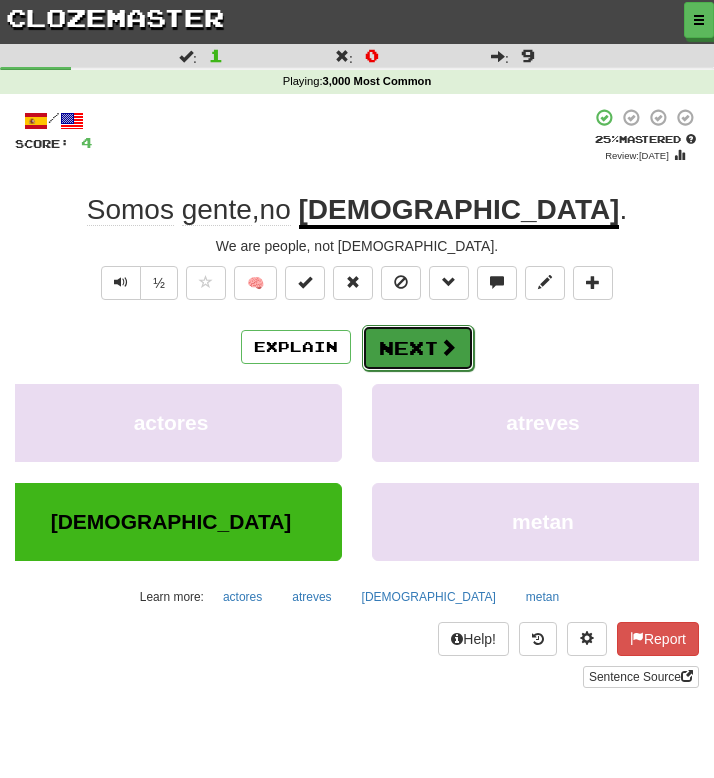 click on "Next" at bounding box center [418, 348] 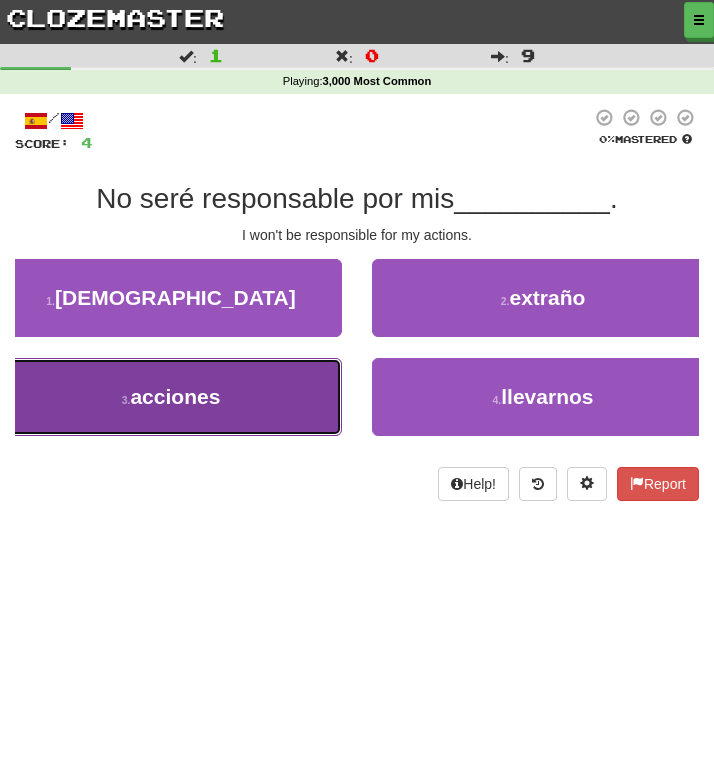 click on "3 .  acciones" at bounding box center [171, 397] 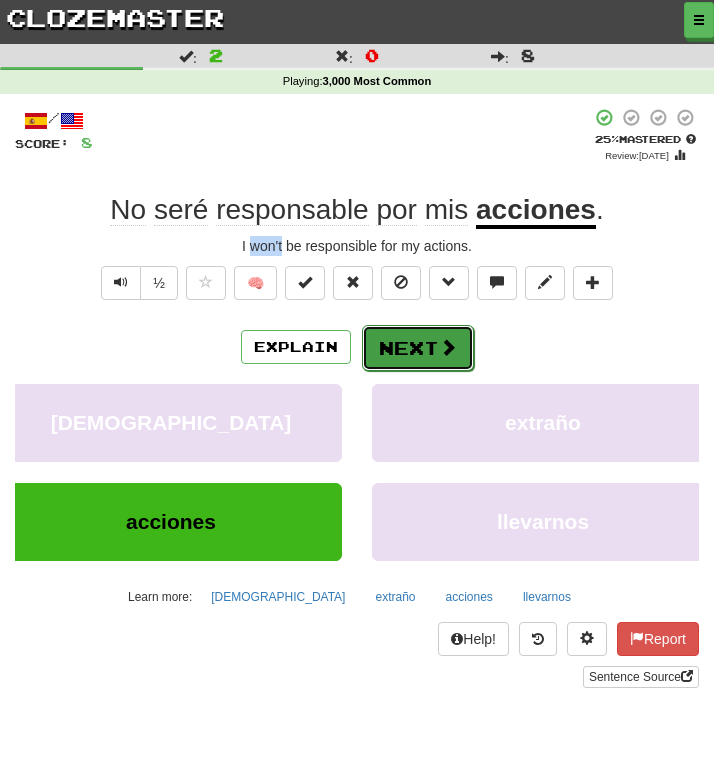 click at bounding box center (448, 347) 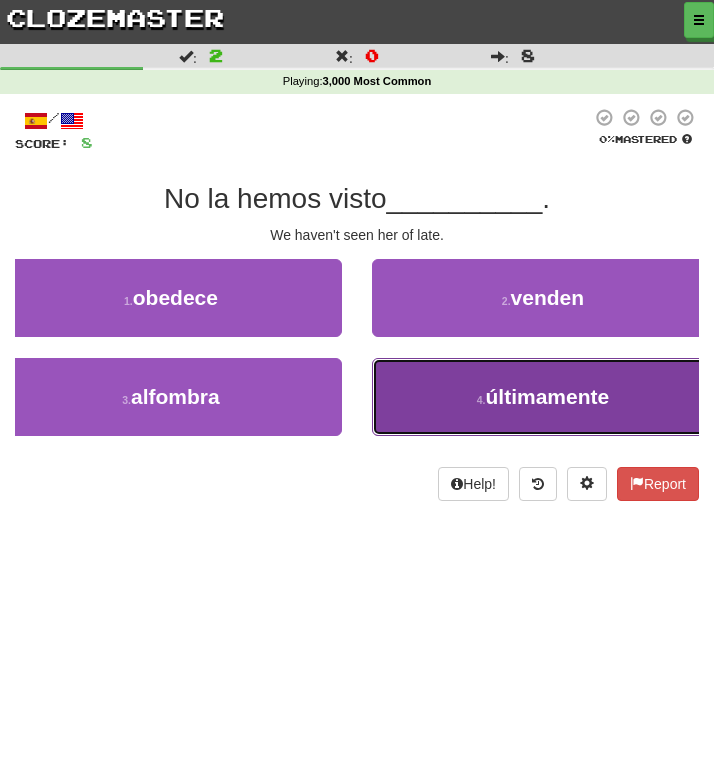 click on "4 .  últimamente" at bounding box center [543, 397] 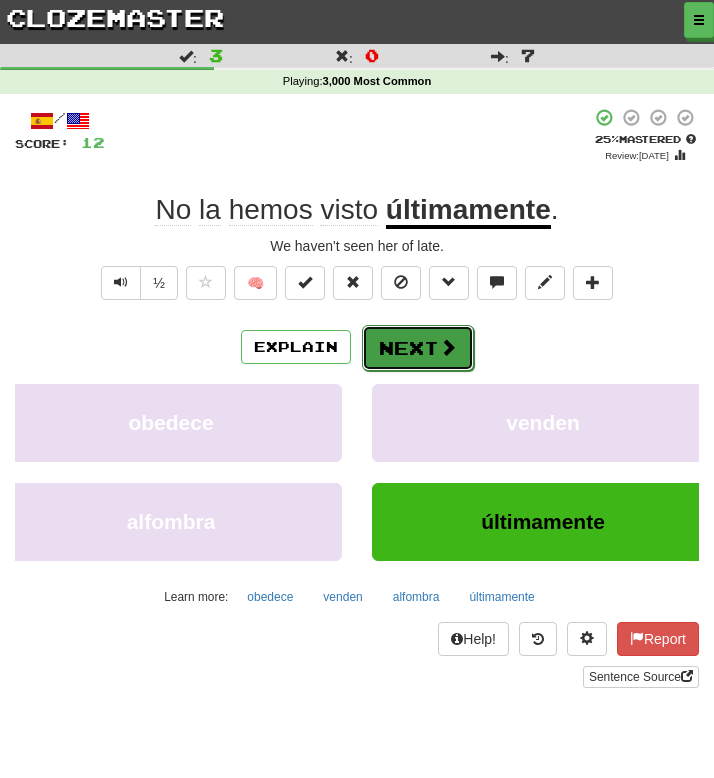 click on "Next" at bounding box center (418, 348) 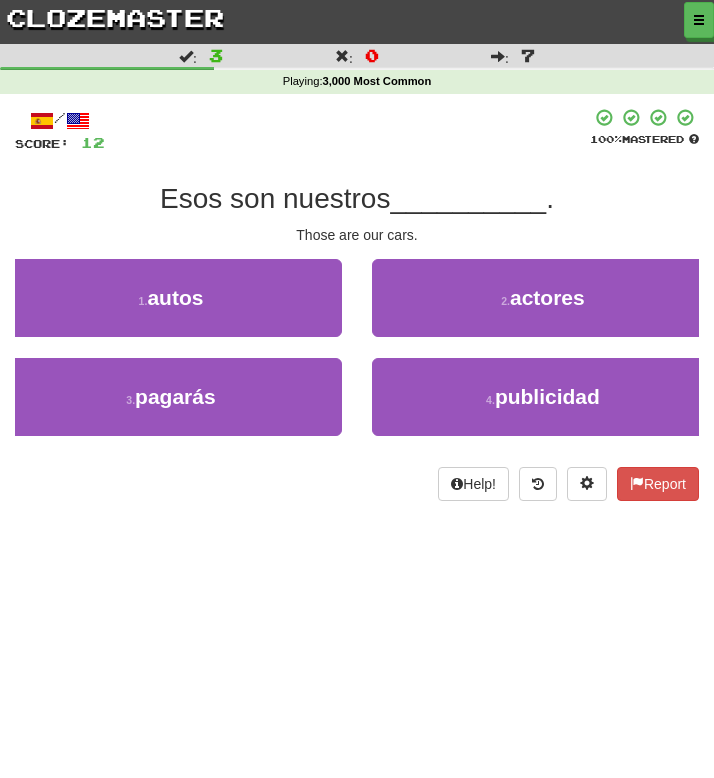 click on "/  Score:   12 100 %  Mastered Esos son nuestros  __________ . Those are our cars. 1 .  autos 2 .  actores 3 .  pagarás 4 .  publicidad  Help!  Report" at bounding box center [357, 304] 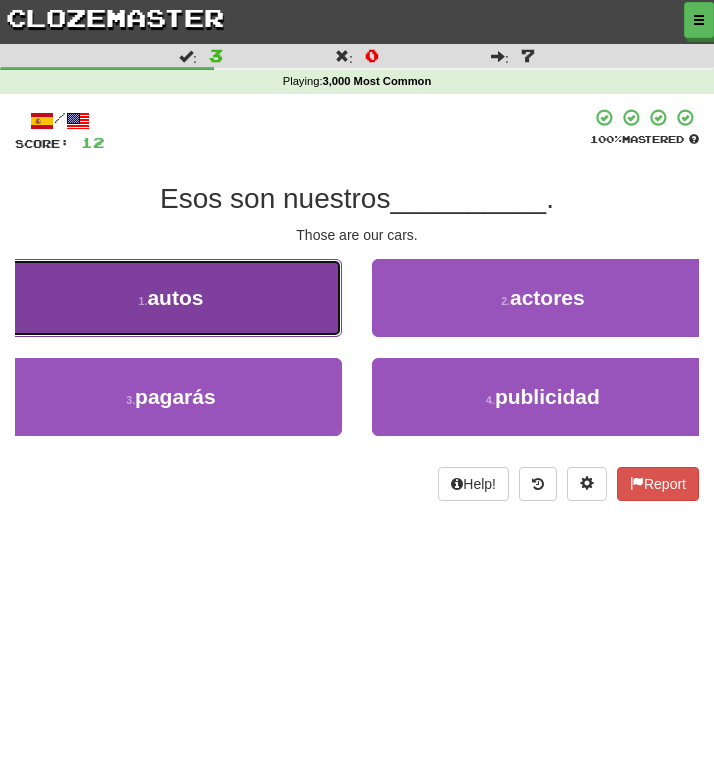 click on "1 .  autos" at bounding box center [171, 298] 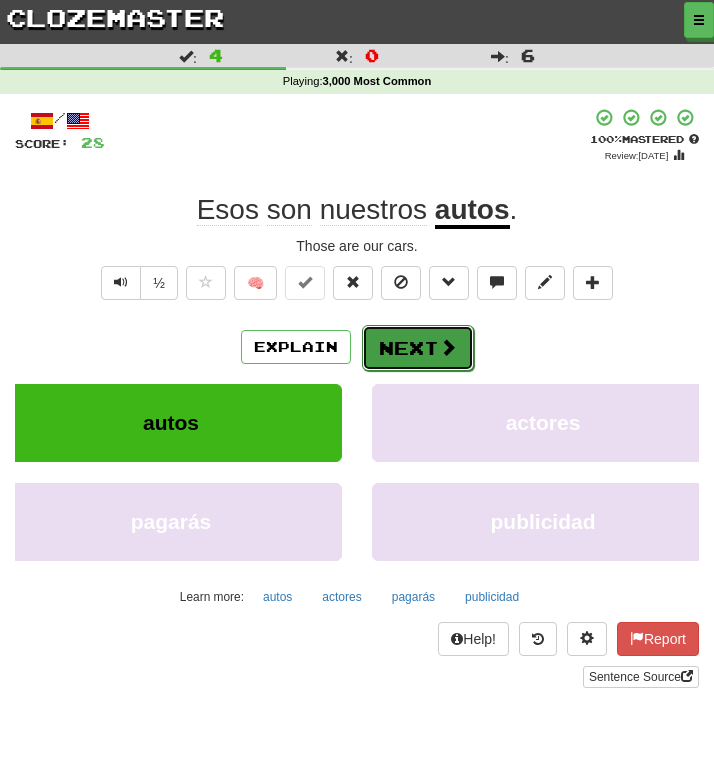 click on "Next" at bounding box center [418, 348] 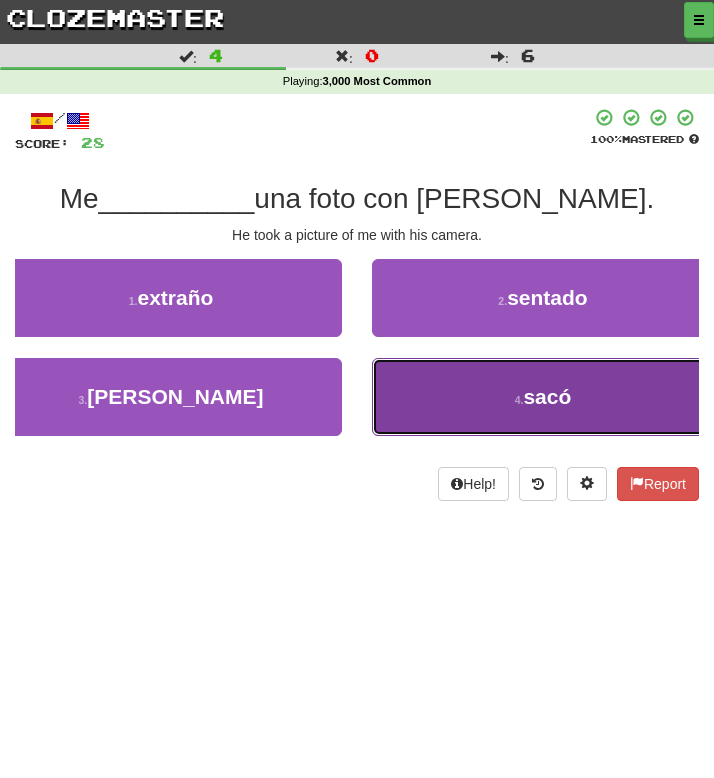 click on "4 .  sacó" at bounding box center (543, 397) 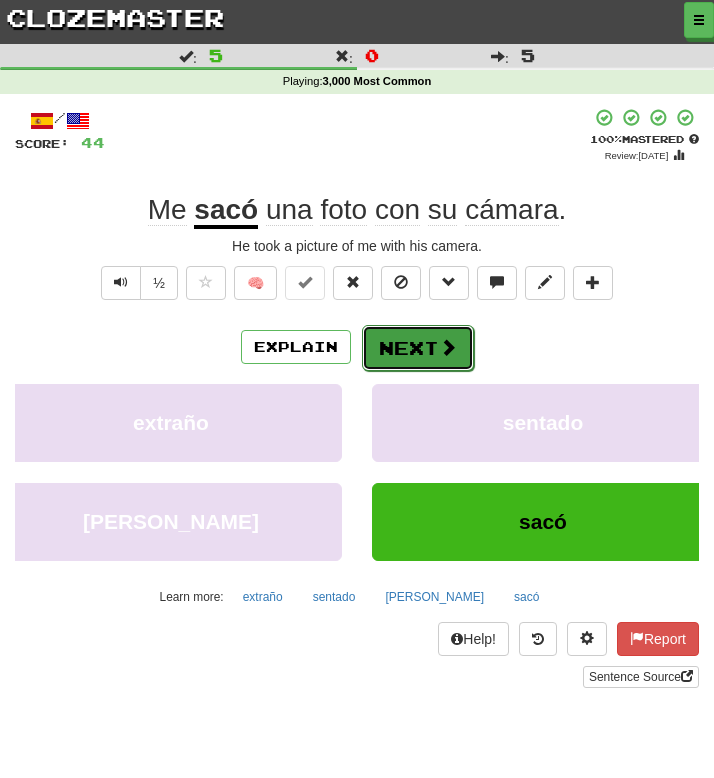 click on "Next" at bounding box center (418, 348) 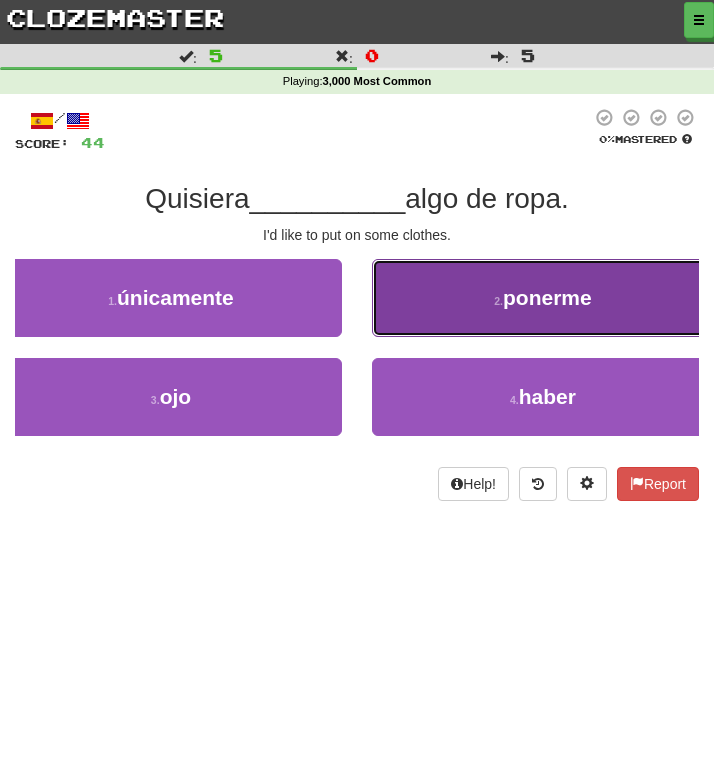 click on "2 .  ponerme" at bounding box center [543, 298] 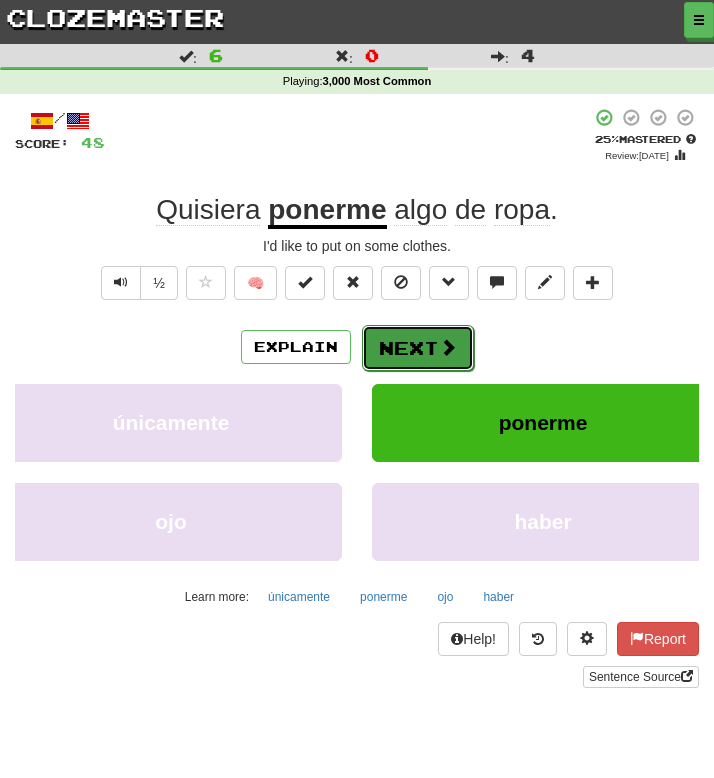 click on "Next" at bounding box center (418, 348) 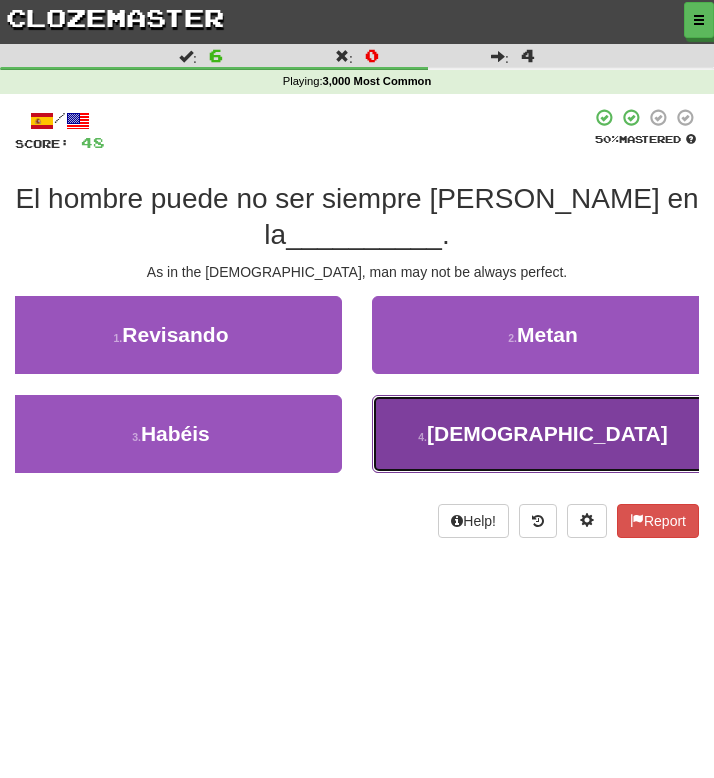 click on "4 .  [DEMOGRAPHIC_DATA]" at bounding box center (543, 434) 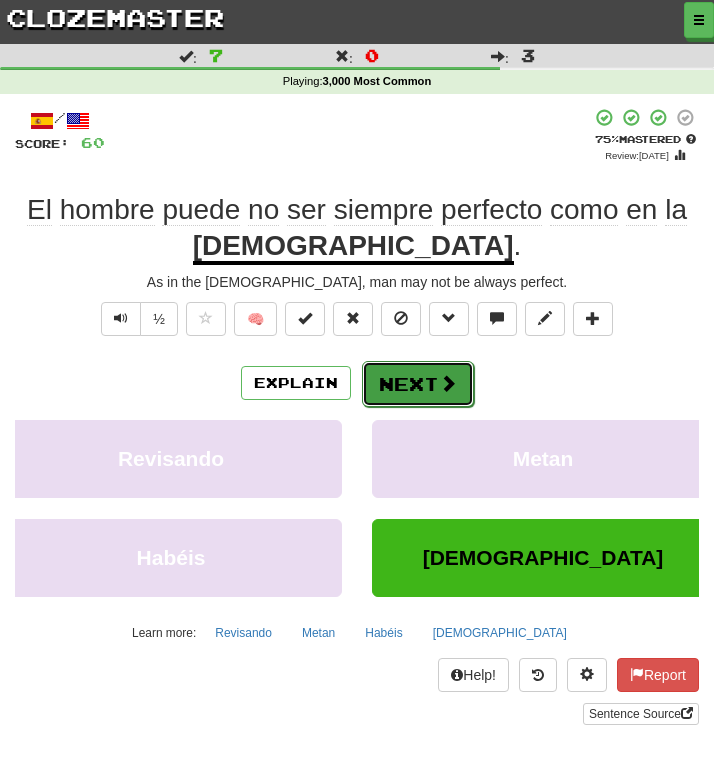 click on "Next" at bounding box center [418, 384] 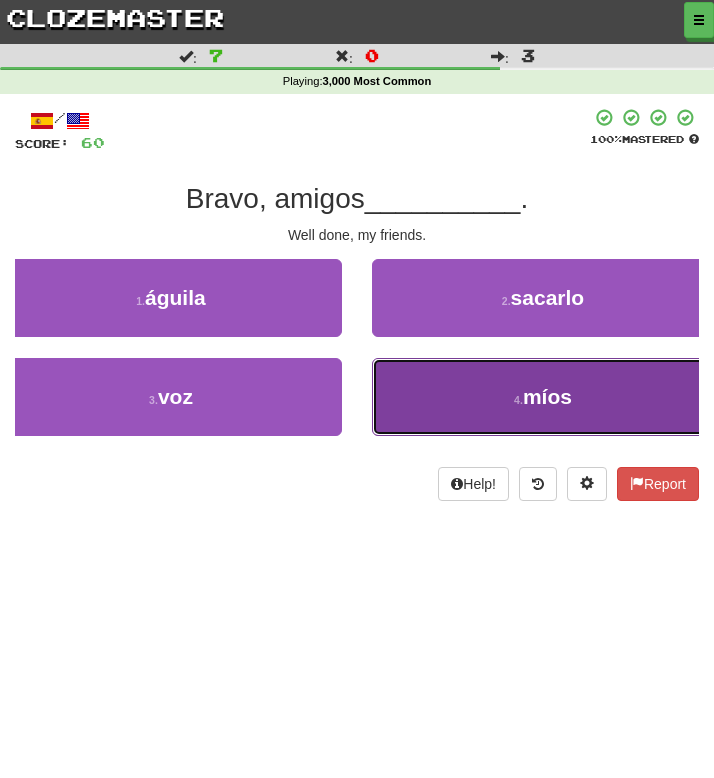 click on "4 .  míos" at bounding box center [543, 397] 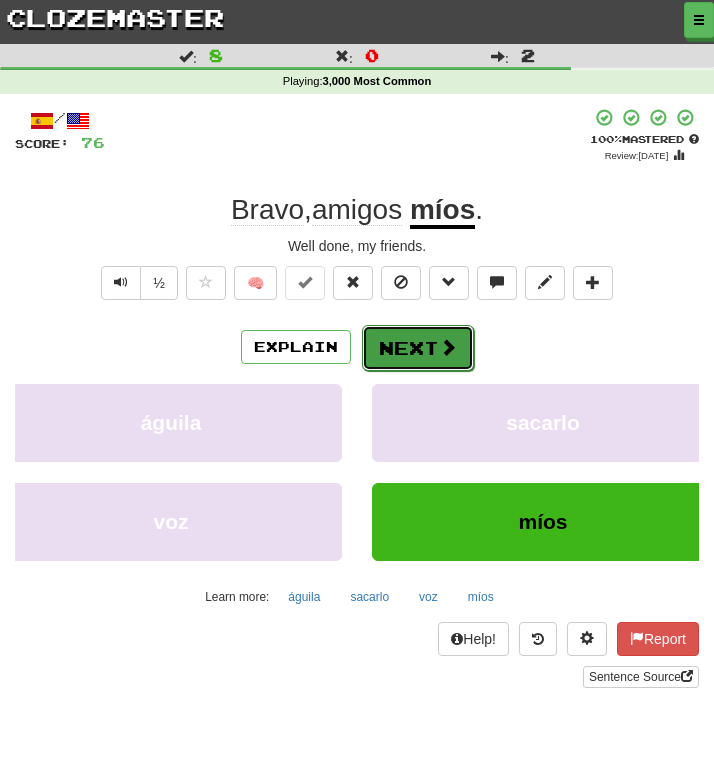 click on "Next" at bounding box center (418, 348) 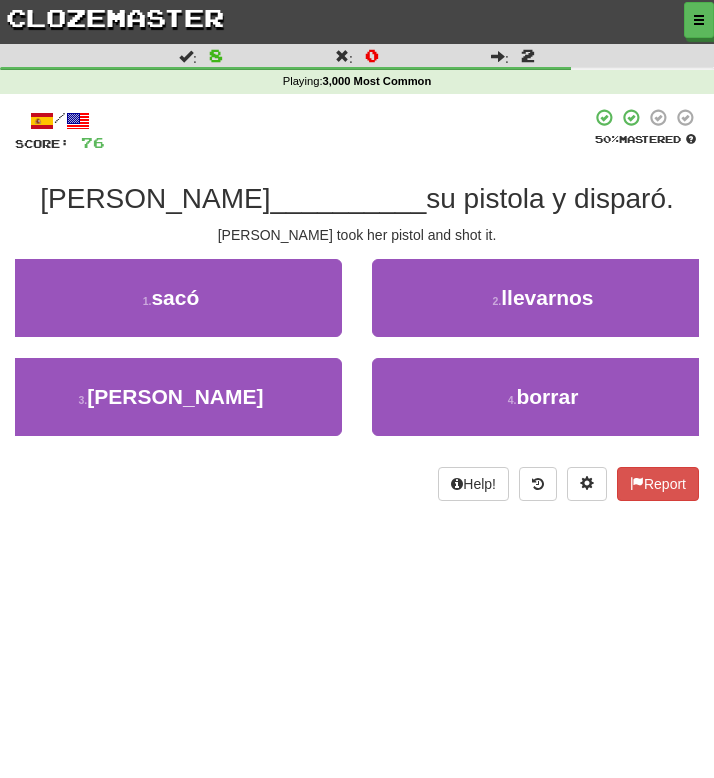 click on "[PERSON_NAME] took her pistol and shot it." at bounding box center (357, 235) 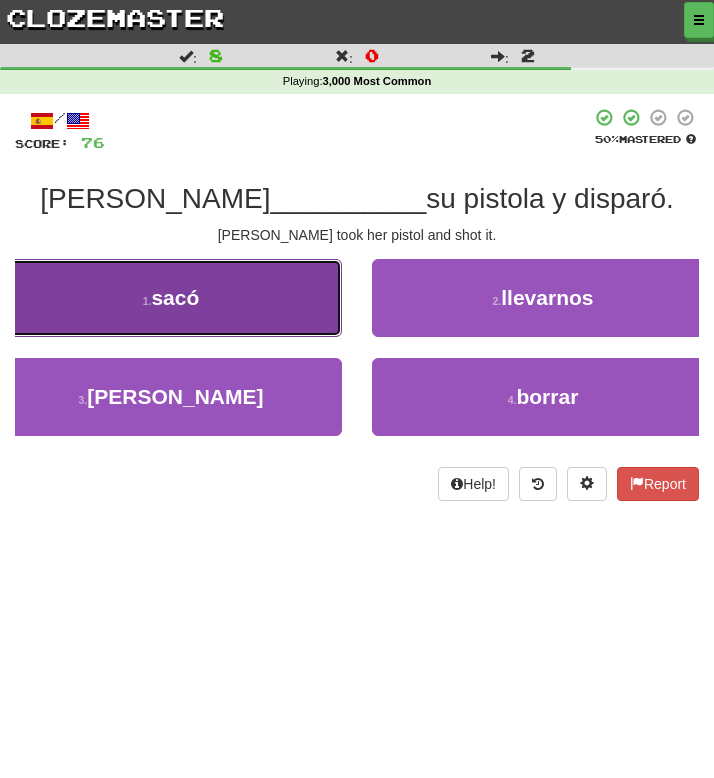 click on "1 .  sacó" at bounding box center [171, 298] 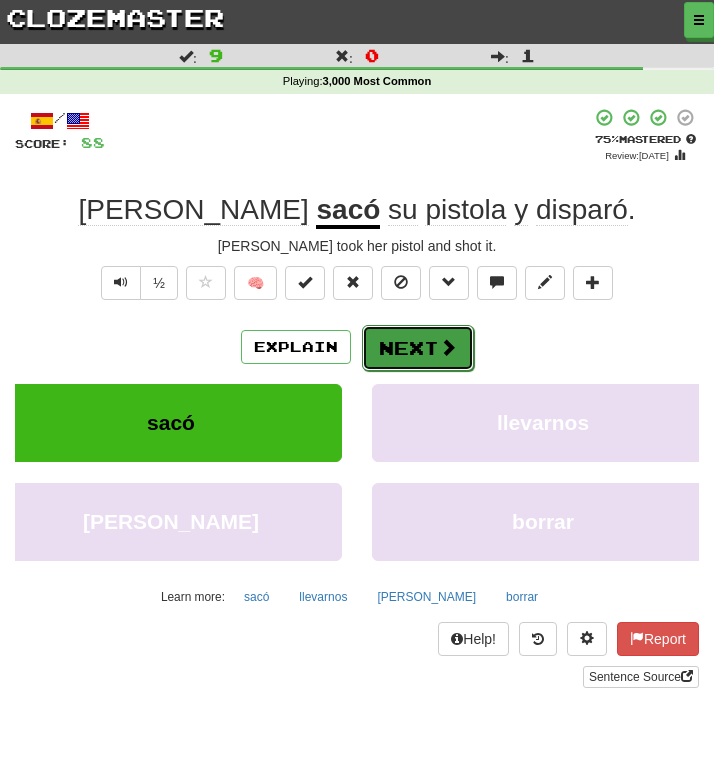 click on "Next" at bounding box center (418, 348) 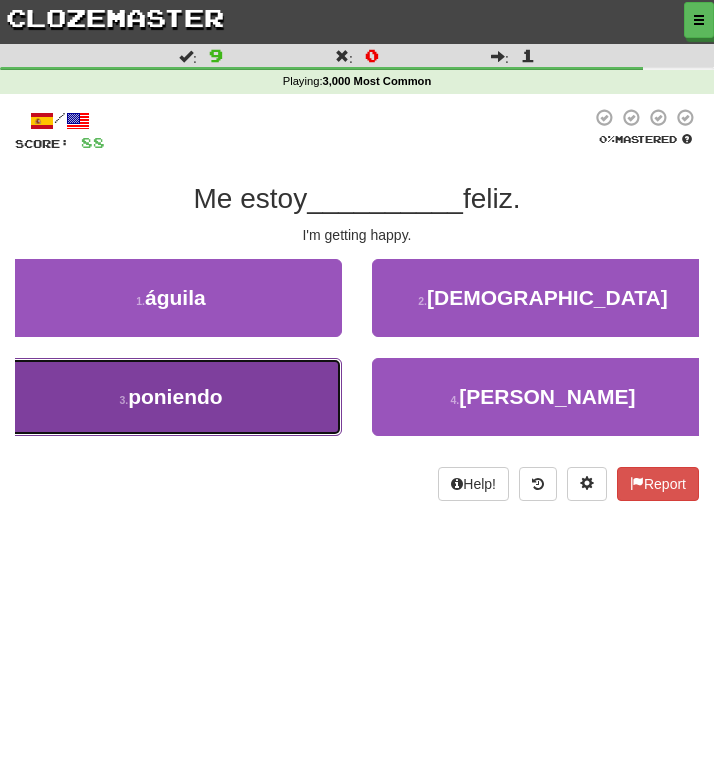 click on "3 .  poniendo" at bounding box center (171, 397) 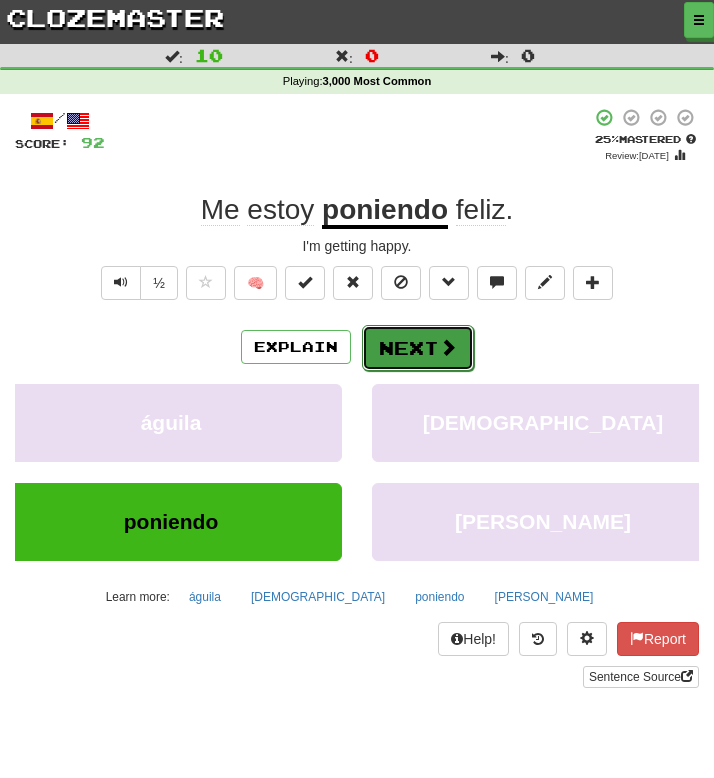 click on "Next" at bounding box center [418, 348] 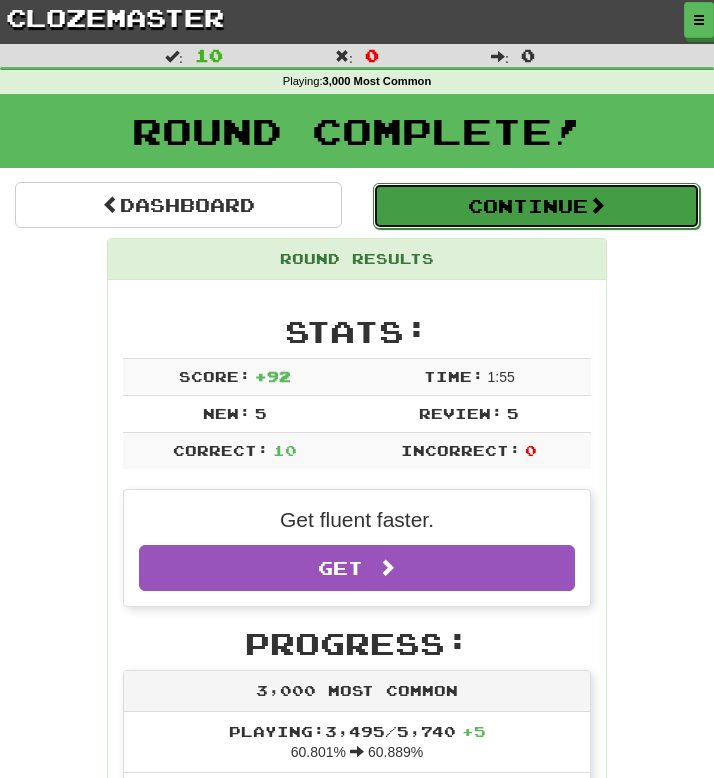 click on "Continue" at bounding box center [536, 206] 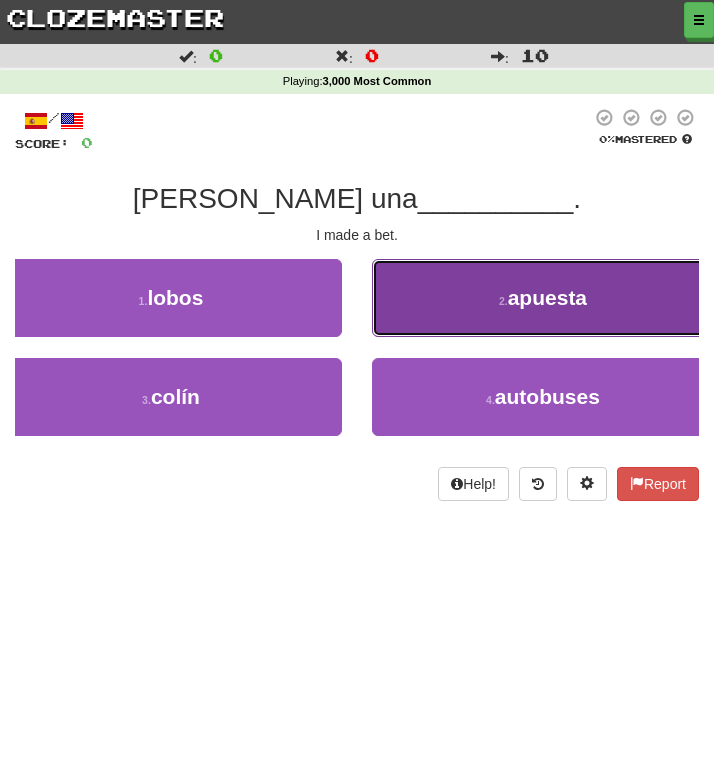click on "2 .  apuesta" at bounding box center [543, 298] 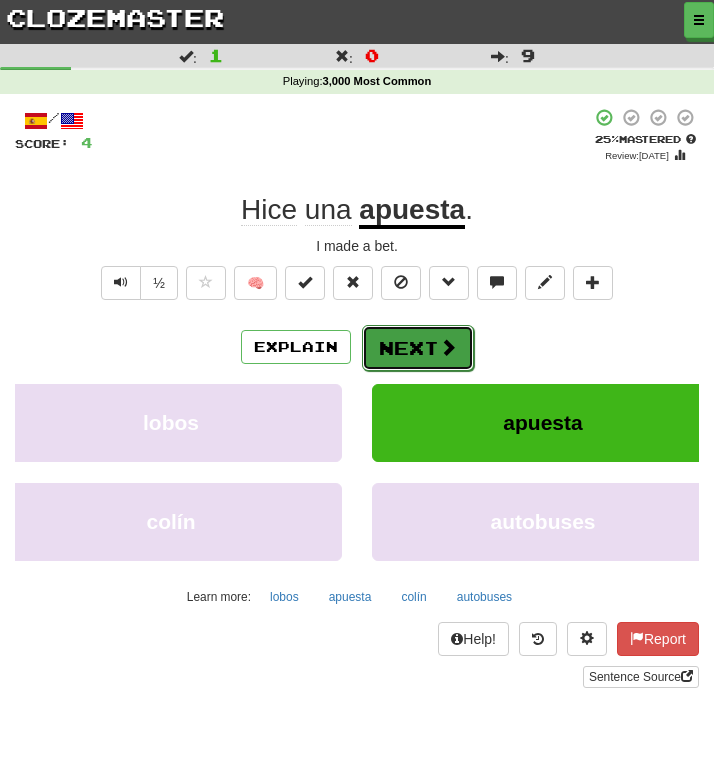 click on "Next" at bounding box center [418, 348] 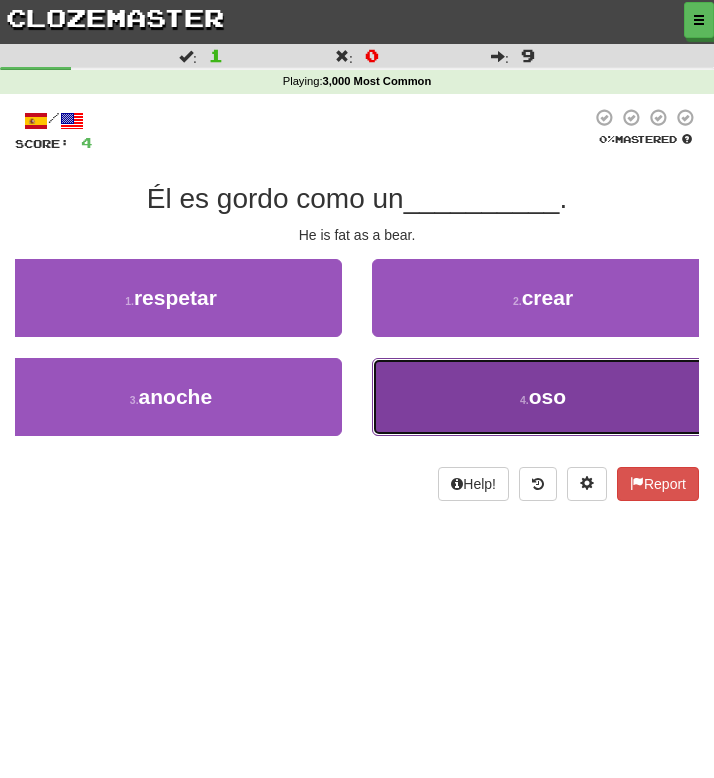 click on "4 .  oso" at bounding box center [543, 397] 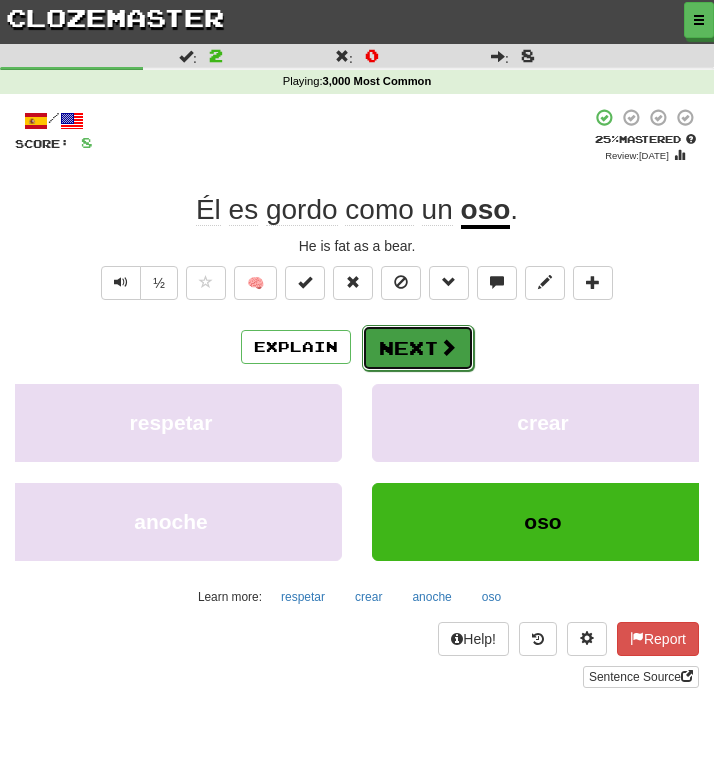 click on "Next" at bounding box center [418, 348] 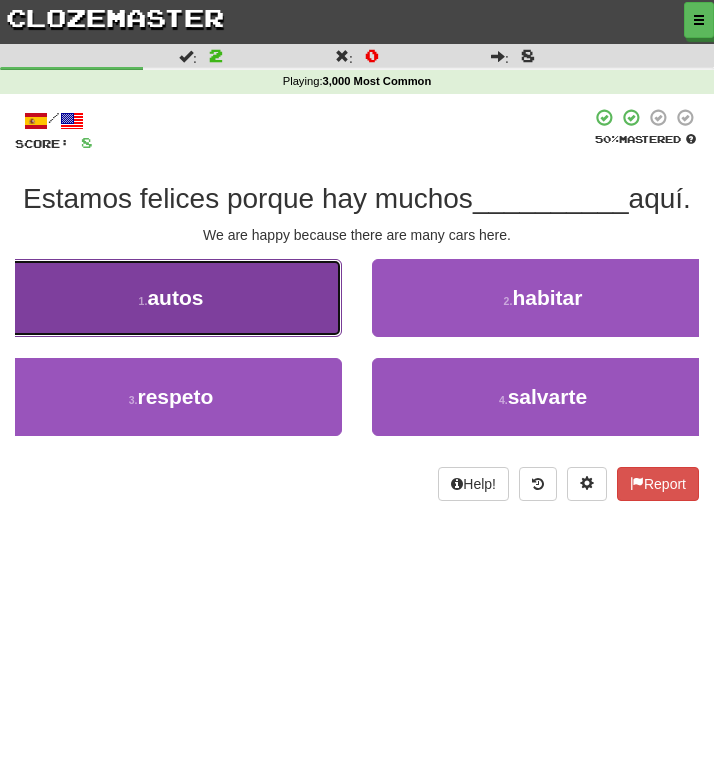 click on "1 .  autos" at bounding box center [171, 298] 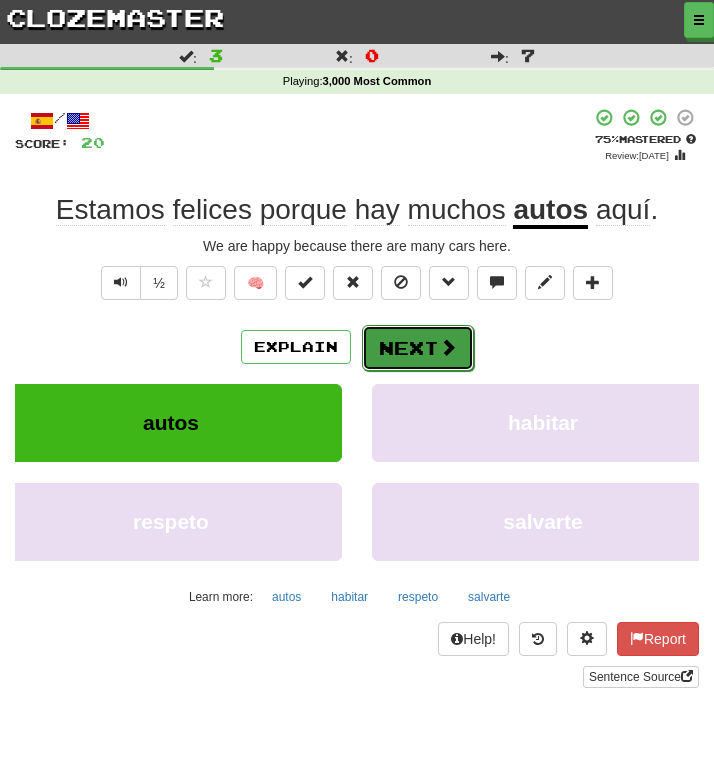 click on "Next" at bounding box center (418, 348) 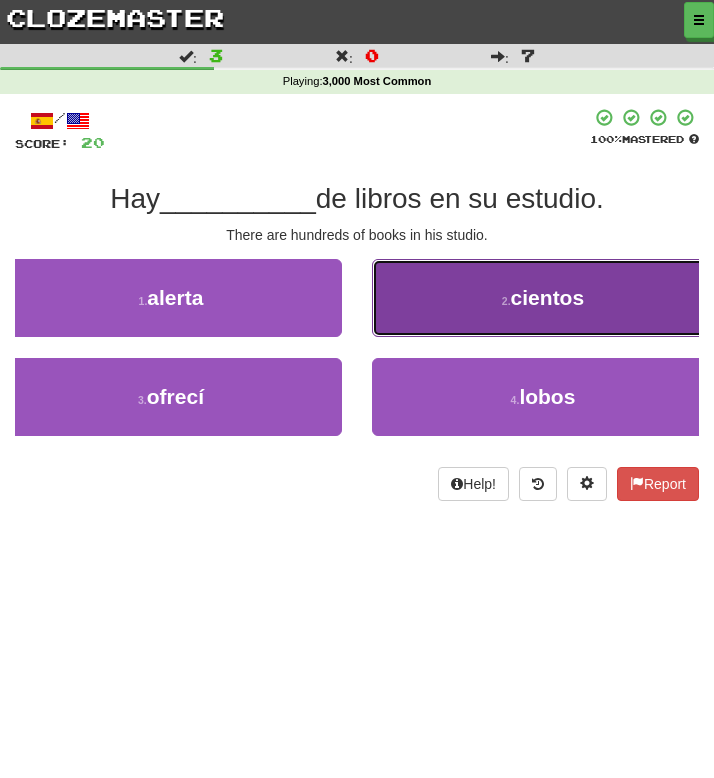 click on "2 .  cientos" at bounding box center (543, 298) 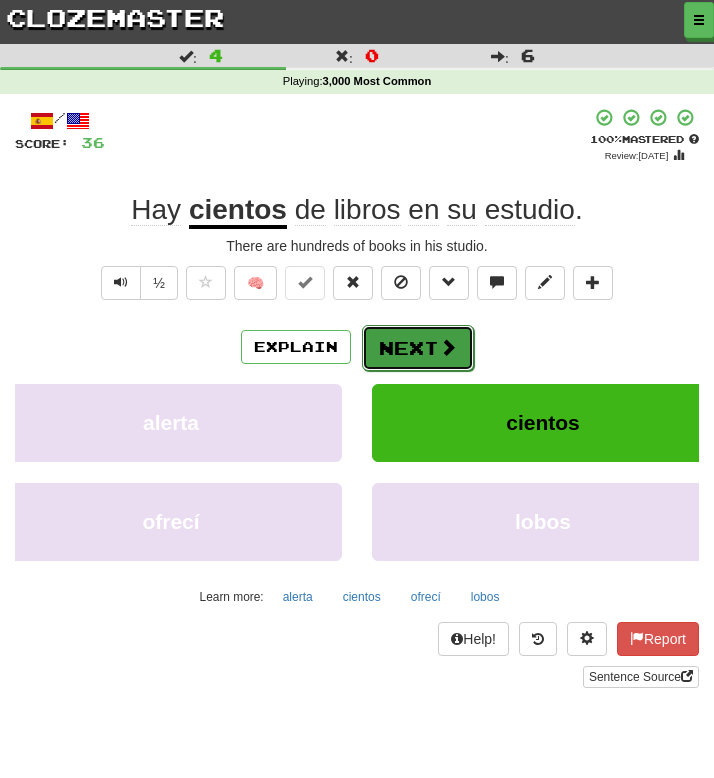 click at bounding box center (448, 347) 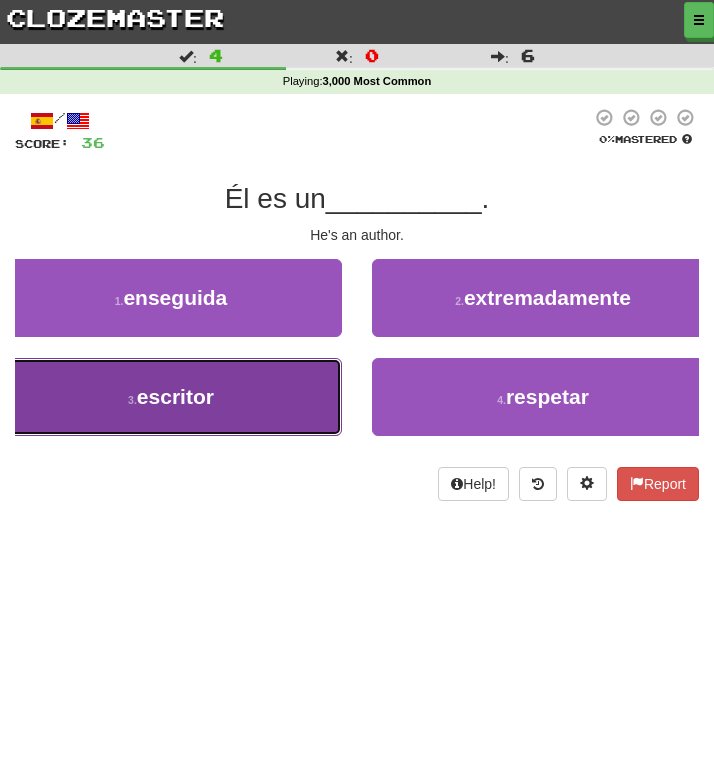 click on "3 .  escritor" at bounding box center [171, 397] 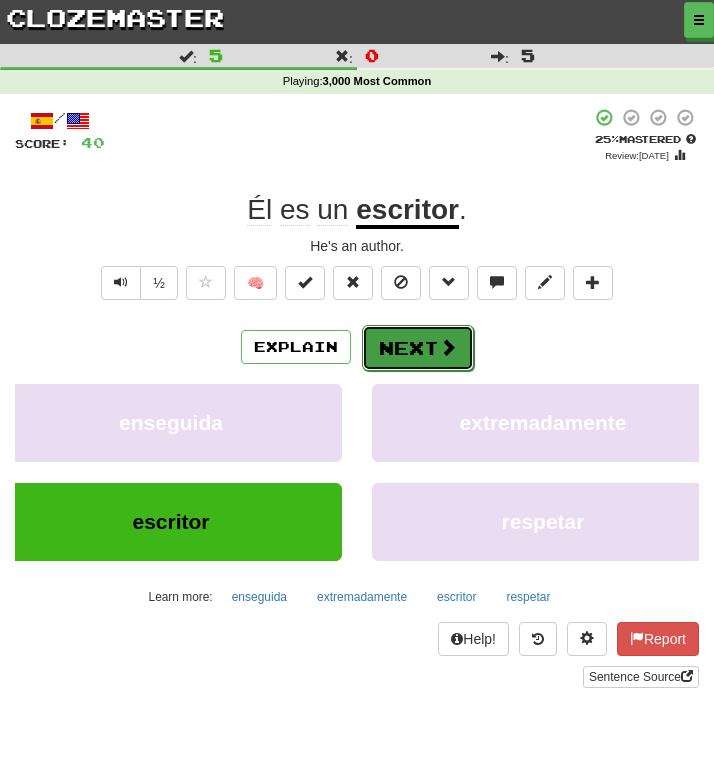 click on "Next" at bounding box center [418, 348] 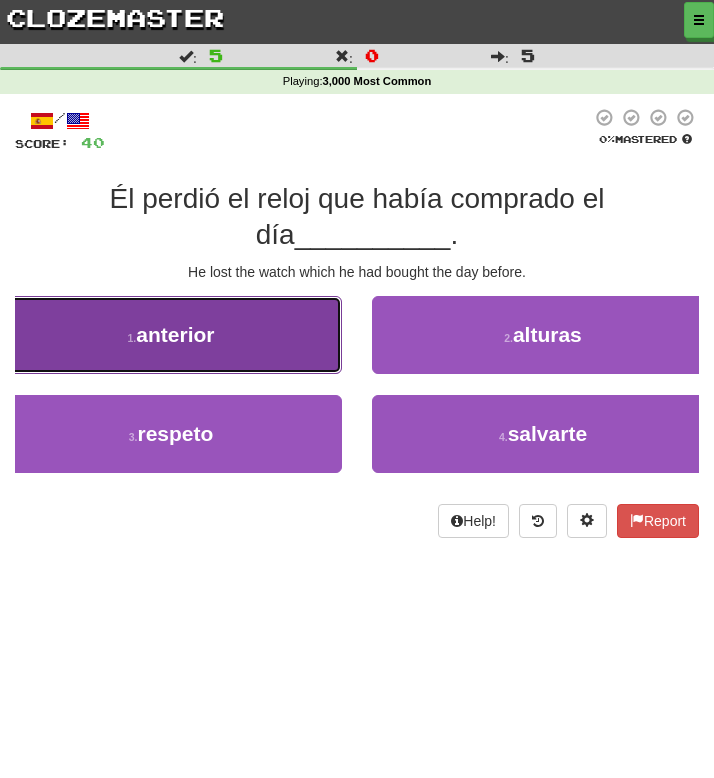 click on "anterior" at bounding box center (175, 334) 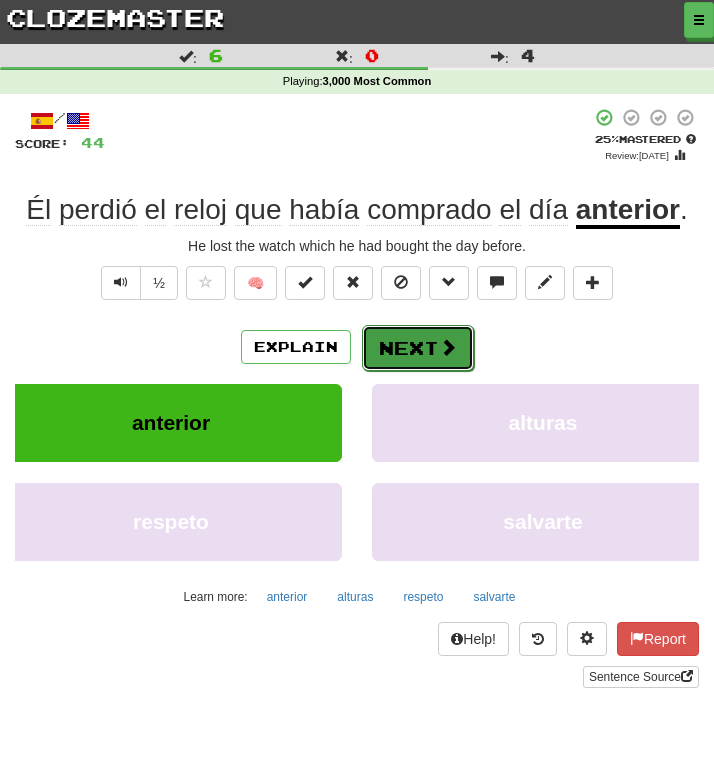 click on "Next" at bounding box center (418, 348) 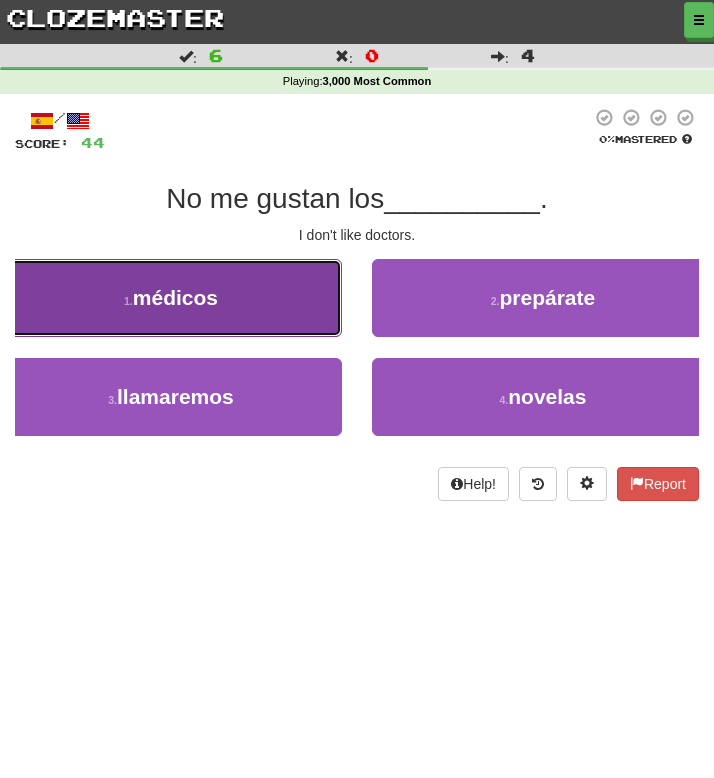 click on "médicos" at bounding box center [175, 297] 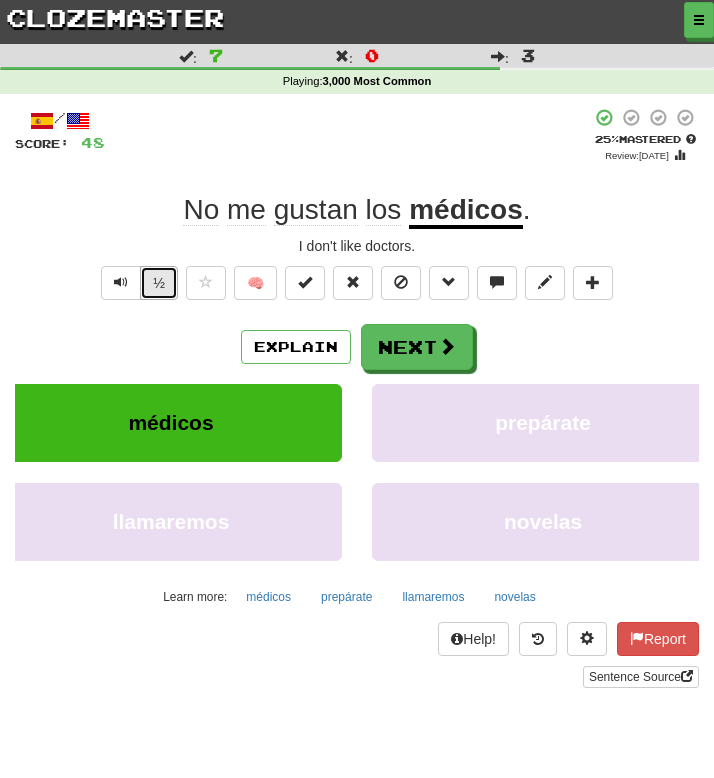 click on "½" at bounding box center (159, 283) 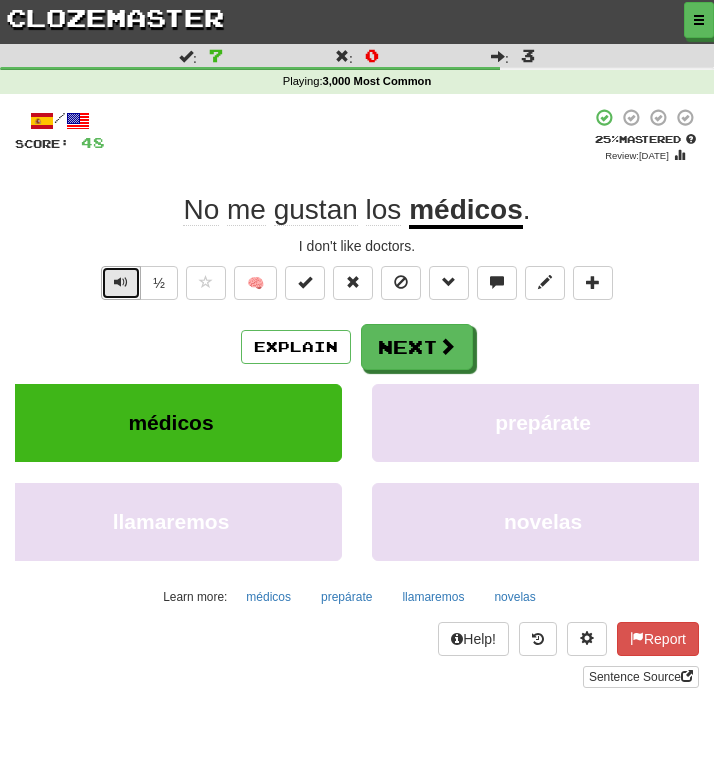 click at bounding box center [121, 282] 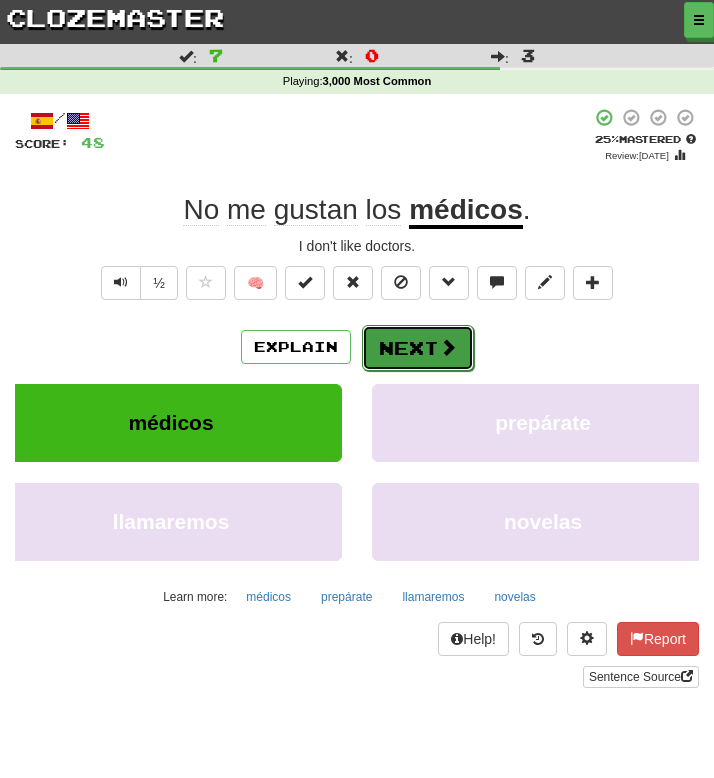 click on "Next" at bounding box center (418, 348) 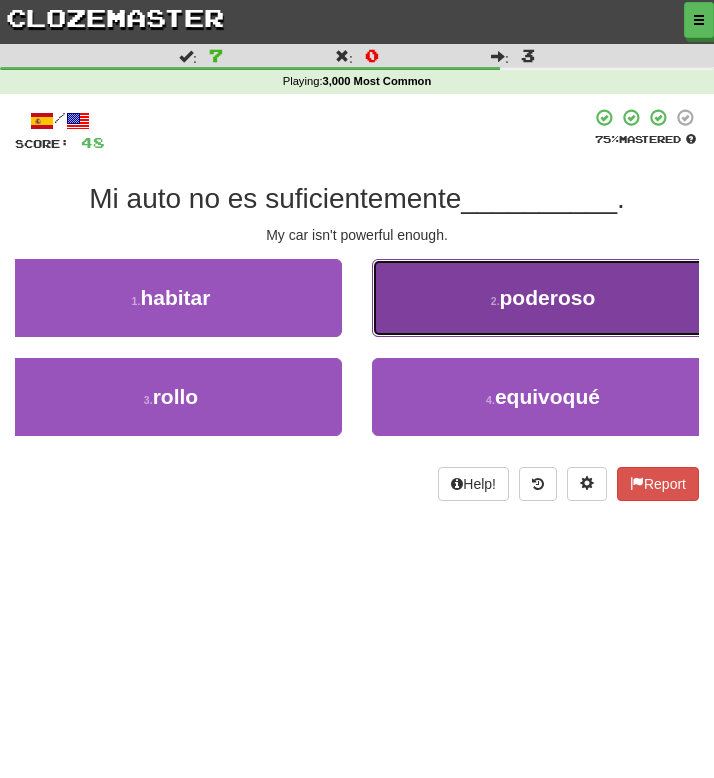 click on "2 .  poderoso" at bounding box center [543, 298] 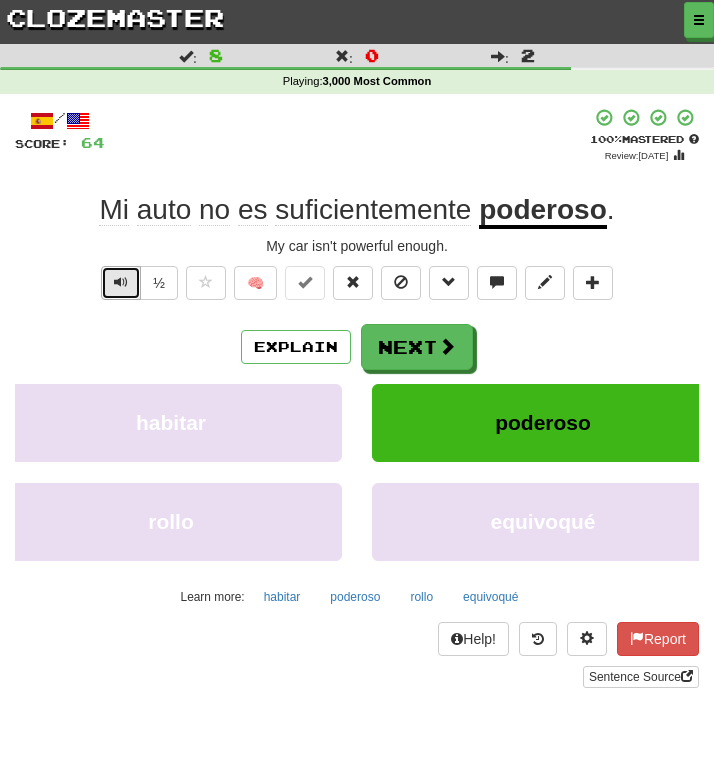 click at bounding box center [121, 283] 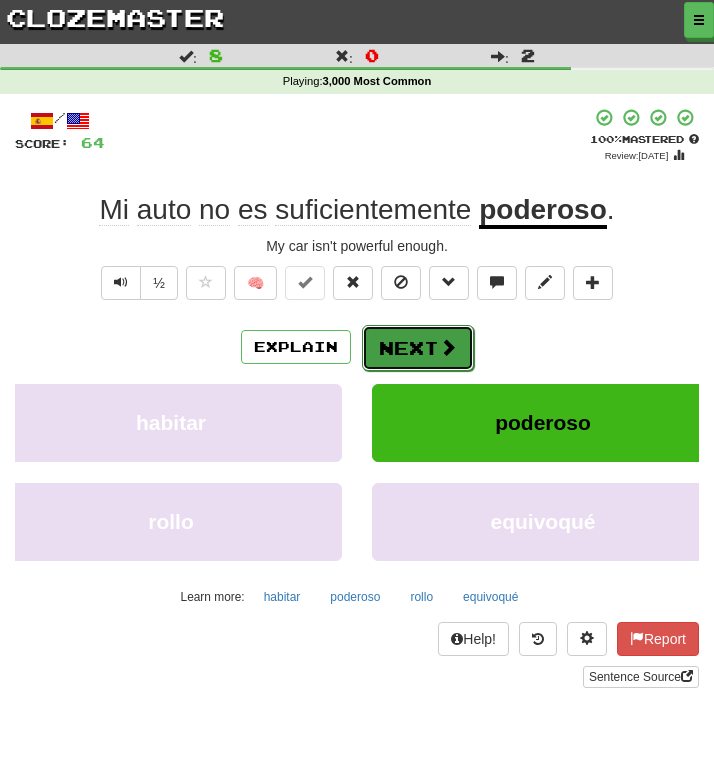 click on "Next" at bounding box center (418, 348) 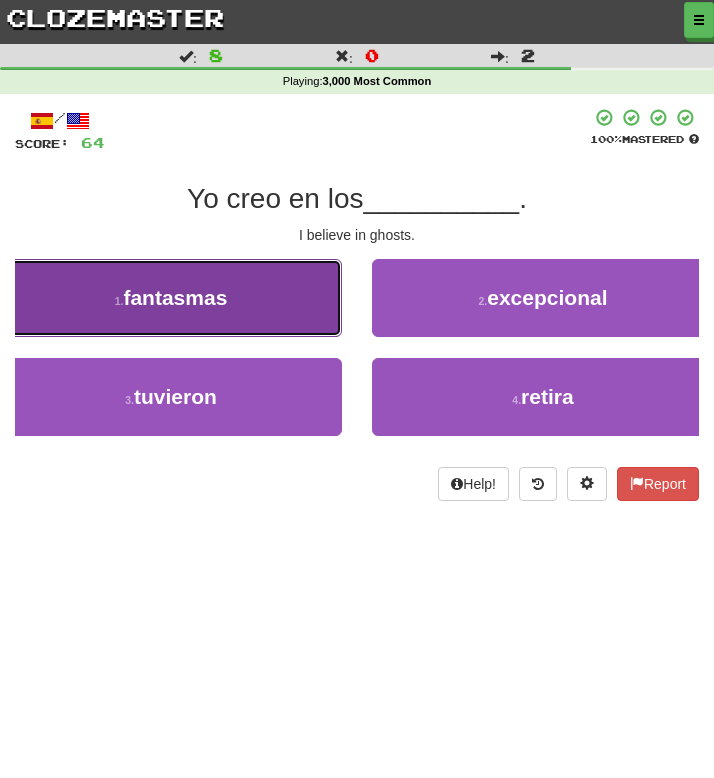 click on "1 .  fantasmas" at bounding box center (171, 298) 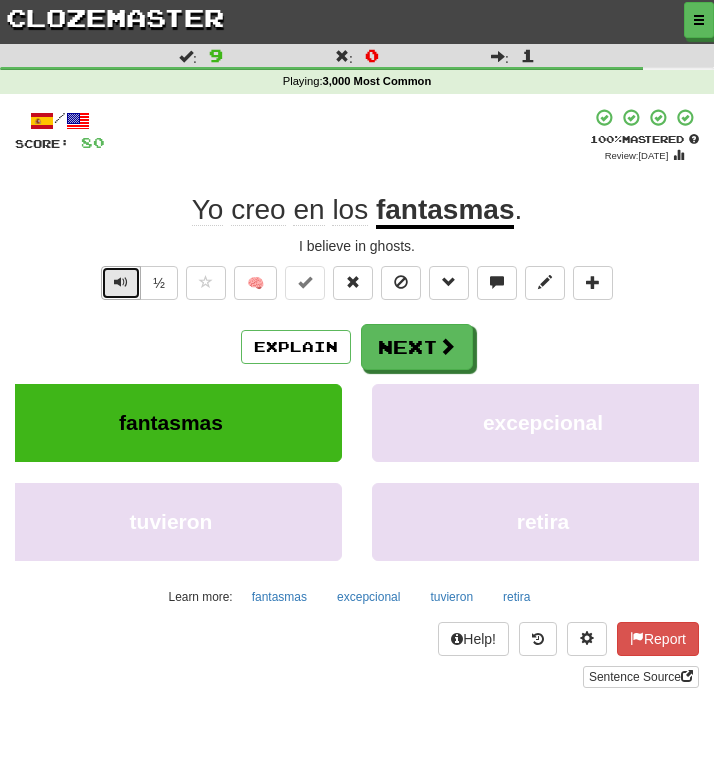 click at bounding box center [121, 283] 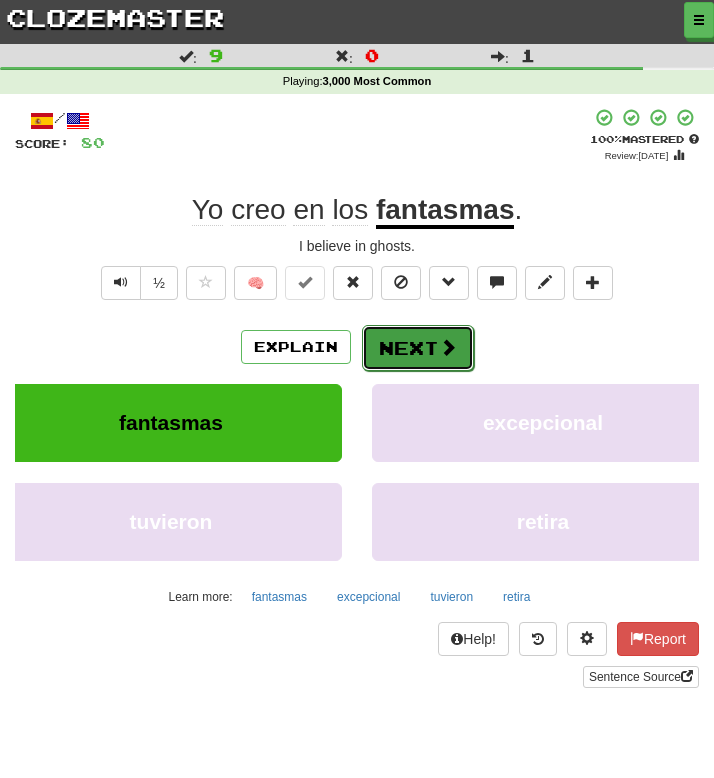 click on "Next" at bounding box center [418, 348] 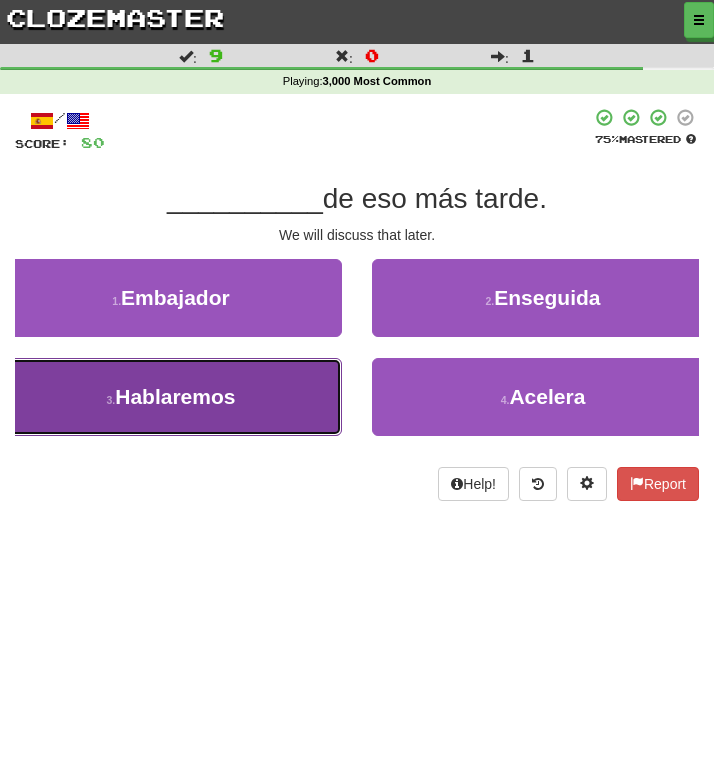 click on "3 .  Hablaremos" at bounding box center (171, 397) 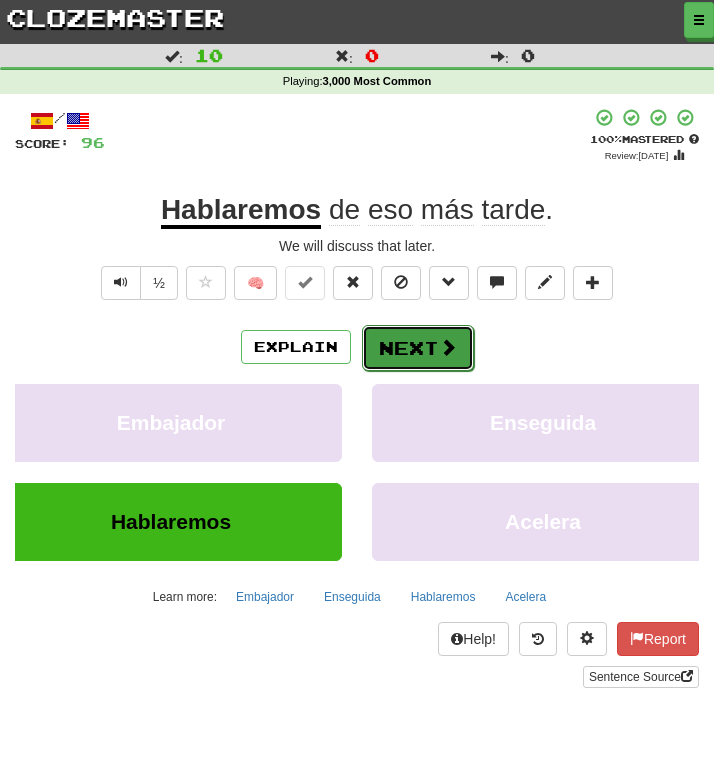 click on "Next" at bounding box center (418, 348) 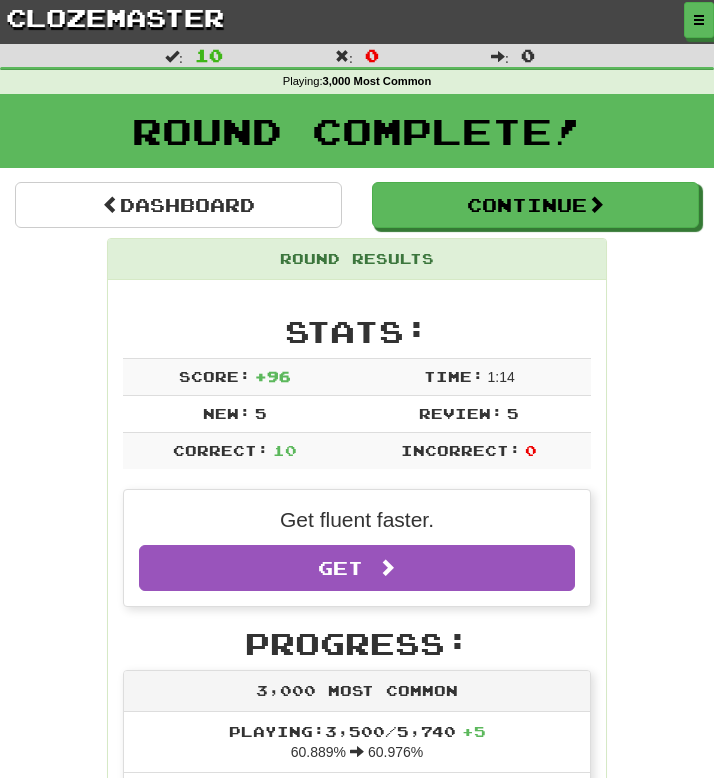 click on "Dashboard Continue  Round Results Stats: Score:   + 96 Time:   1 : 14 New:   5 Review:   5 Correct:   10 Incorrect:   0 Get fluent faster. Get  Clozemaster Pro   Progress: 3,000 Most Common Playing:  3,500  /  5,740 + 5 60.889% 60.976% Mastered:  489  /  5,740 + 2 8.484% 8.519% Ready for Review:  3287  /  Level:  139 12,327  points to level  140  - keep going! Ranked:  351 st  this week ( 6  points to  350 th ) Sentences:  Report [PERSON_NAME] una  apuesta . I made a bet.  Report Él es gordo como un  oso . He is fat as a bear.  Report Estamos felices porque hay muchos  autos  aquí. We are happy because there are many cars here.  Report Hay  cientos  de libros en su estudio. There are hundreds of books in his studio.  Report Él es un  escritor . He's an author.  Report Él perdió el reloj que había comprado el día  anterior . He lost the watch which he had bought the day before.  Report No me gustan los  médicos . I don't like doctors.  Report Mi auto no es suficientemente  poderoso .  Report Yo creo en los  ." at bounding box center [357, 1169] 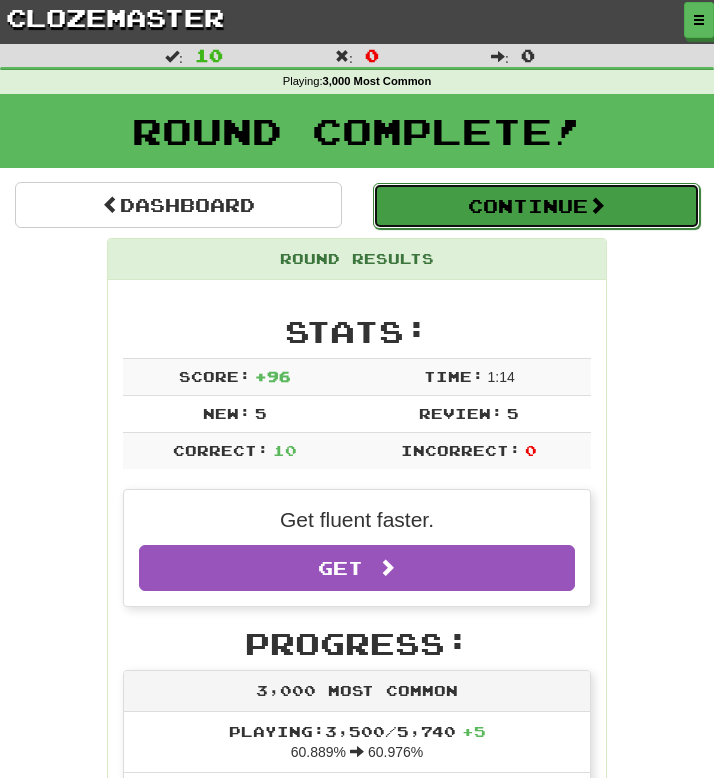click on "Continue" at bounding box center [536, 206] 